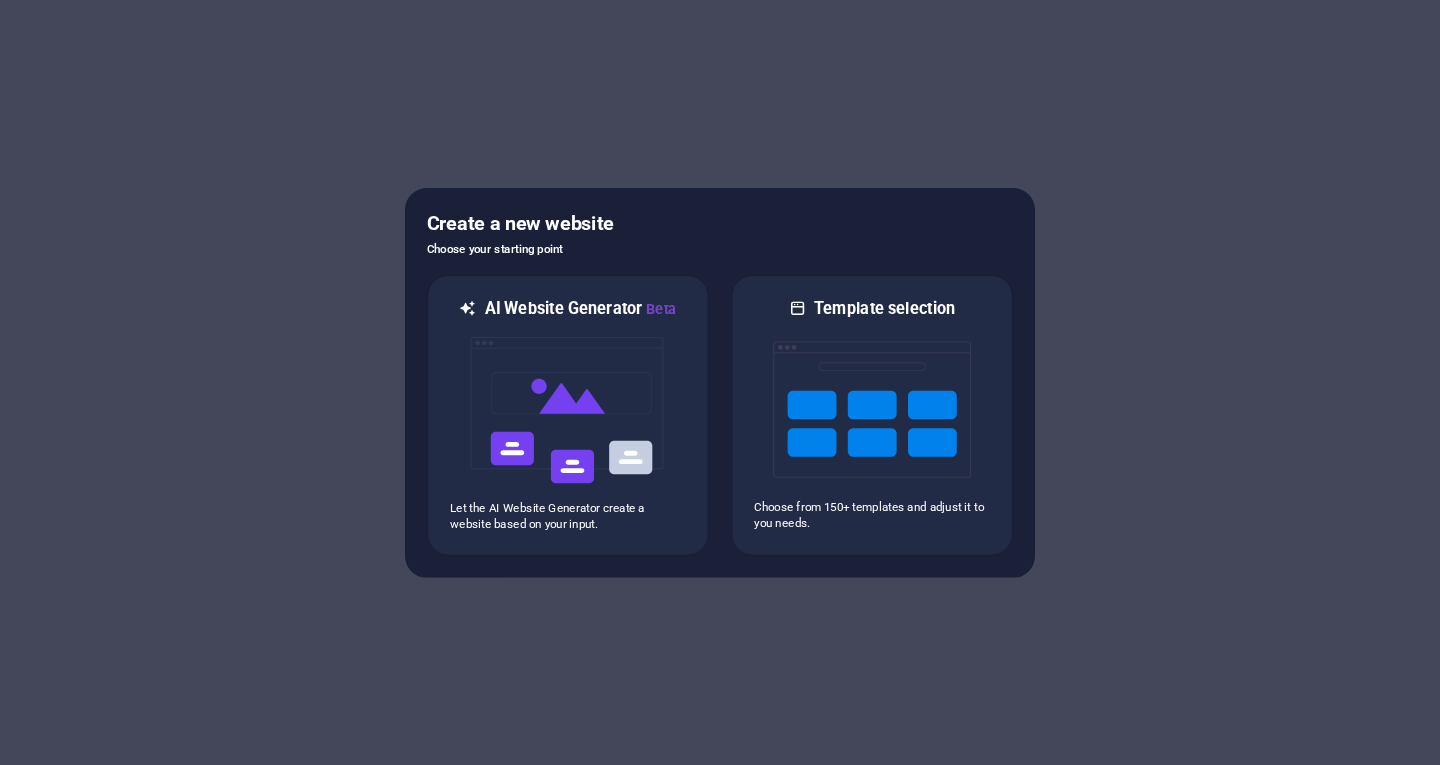 scroll, scrollTop: 0, scrollLeft: 0, axis: both 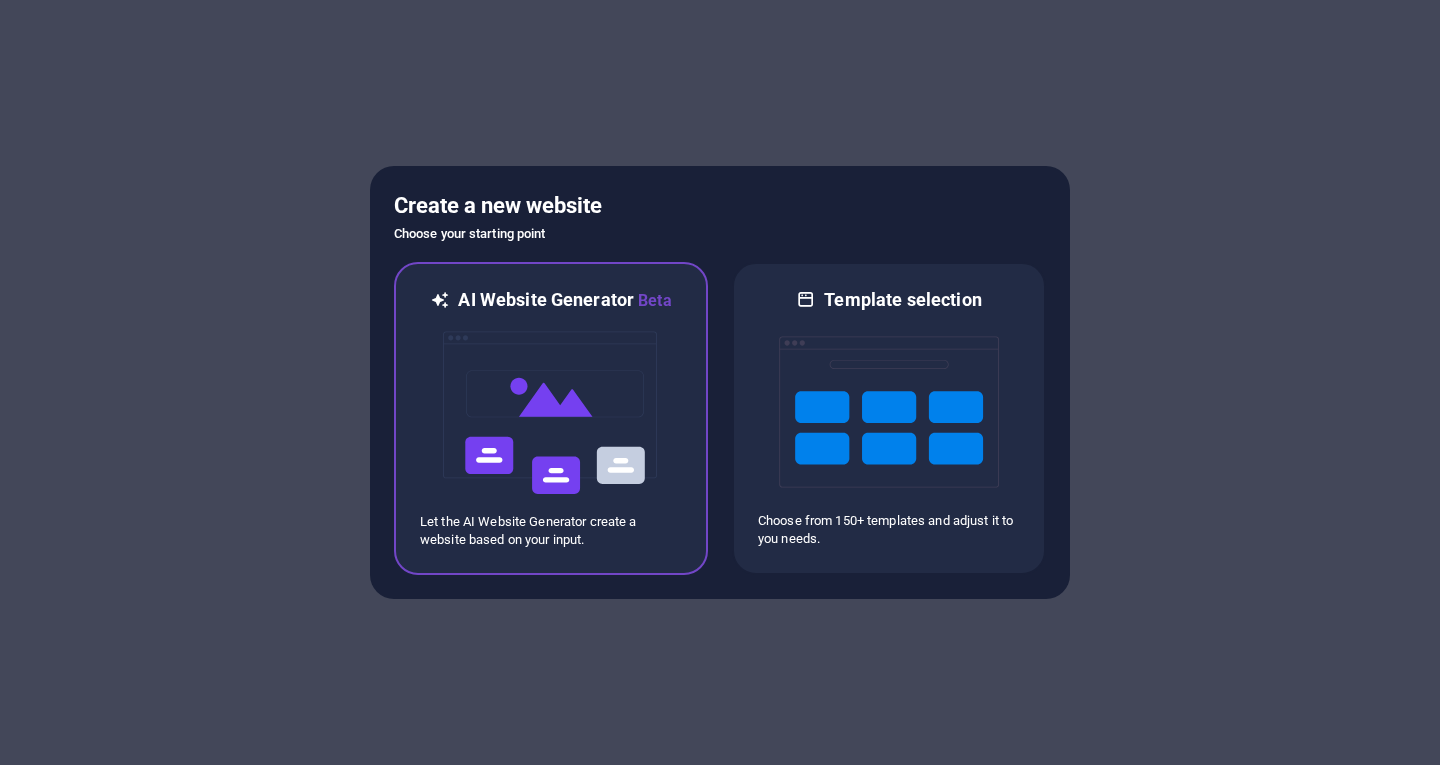 click at bounding box center (551, 413) 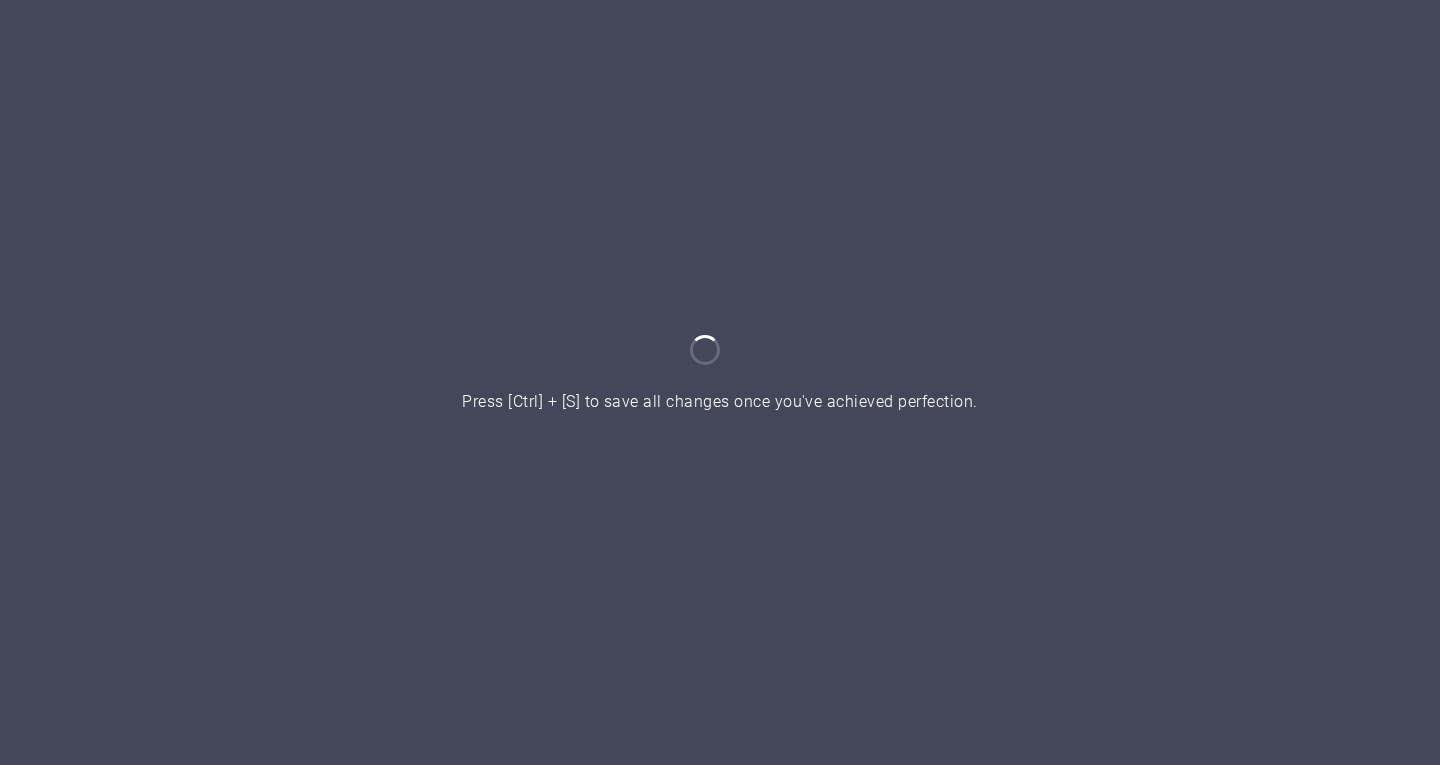 scroll, scrollTop: 0, scrollLeft: 0, axis: both 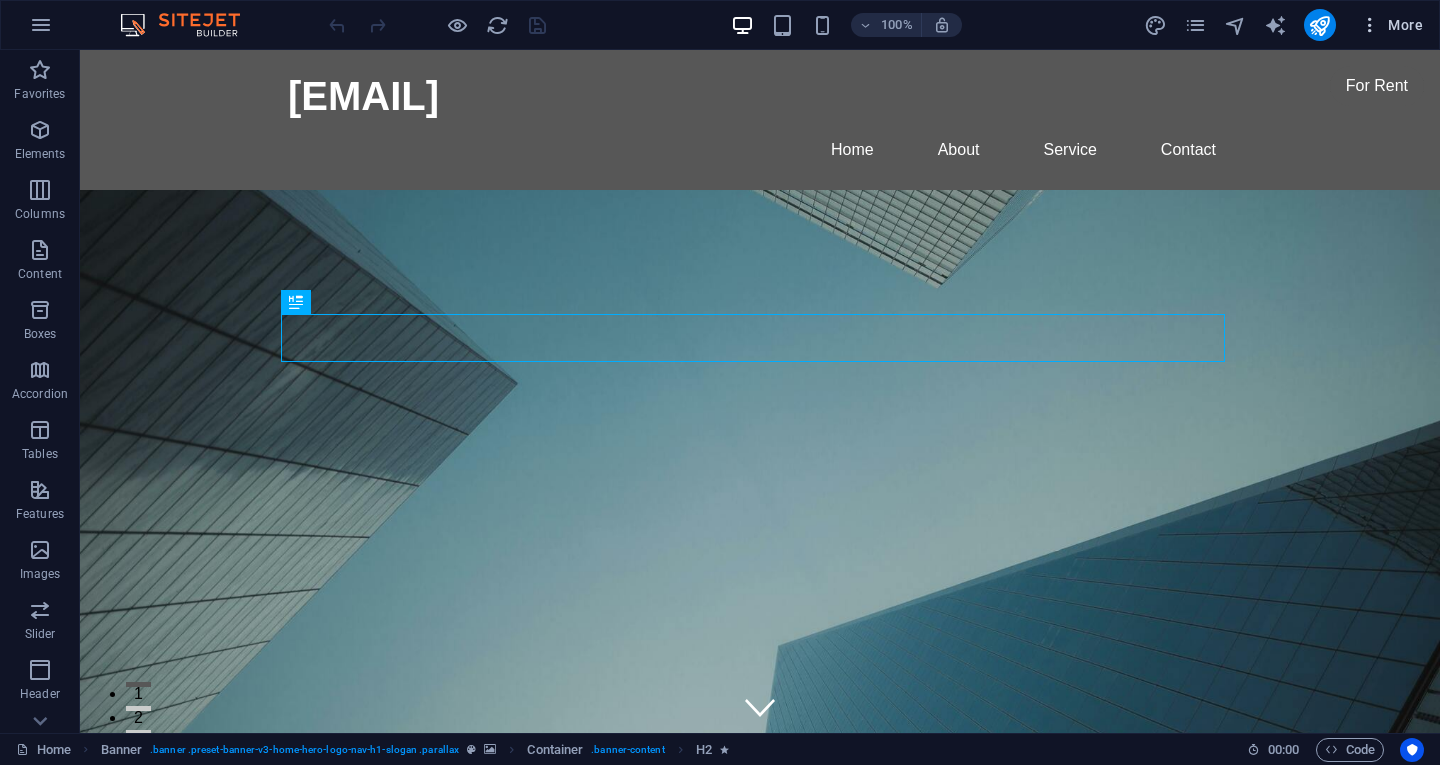 click at bounding box center [1370, 25] 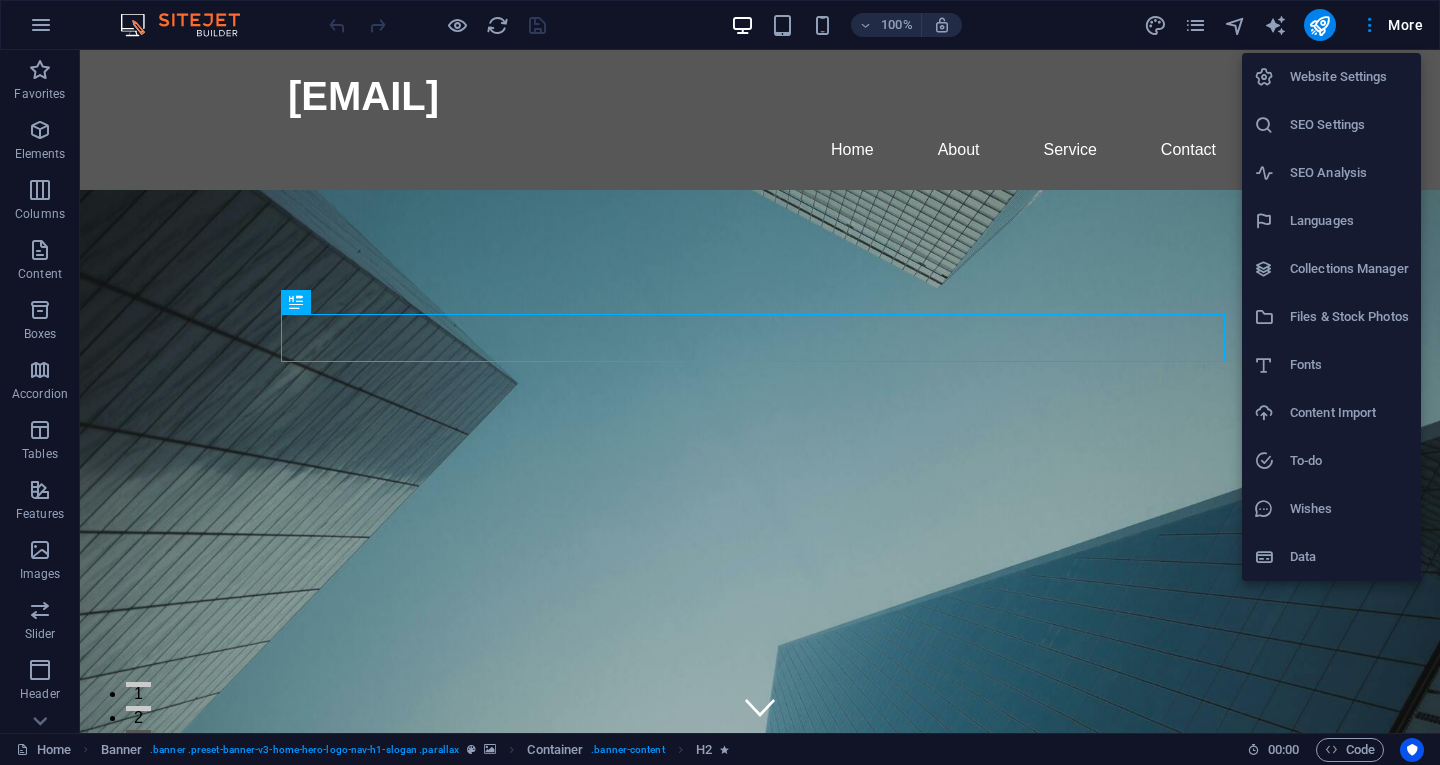 click at bounding box center [720, 382] 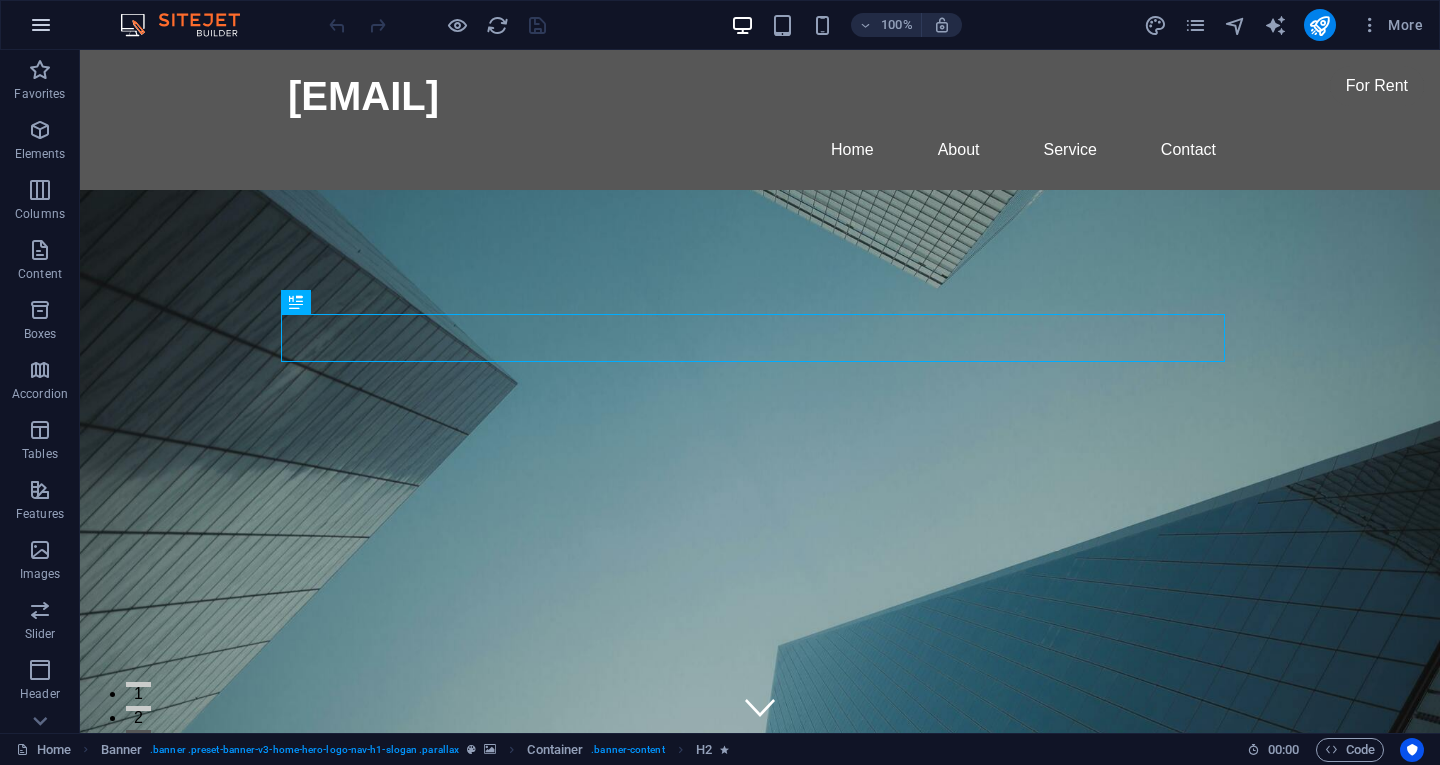 click at bounding box center (41, 25) 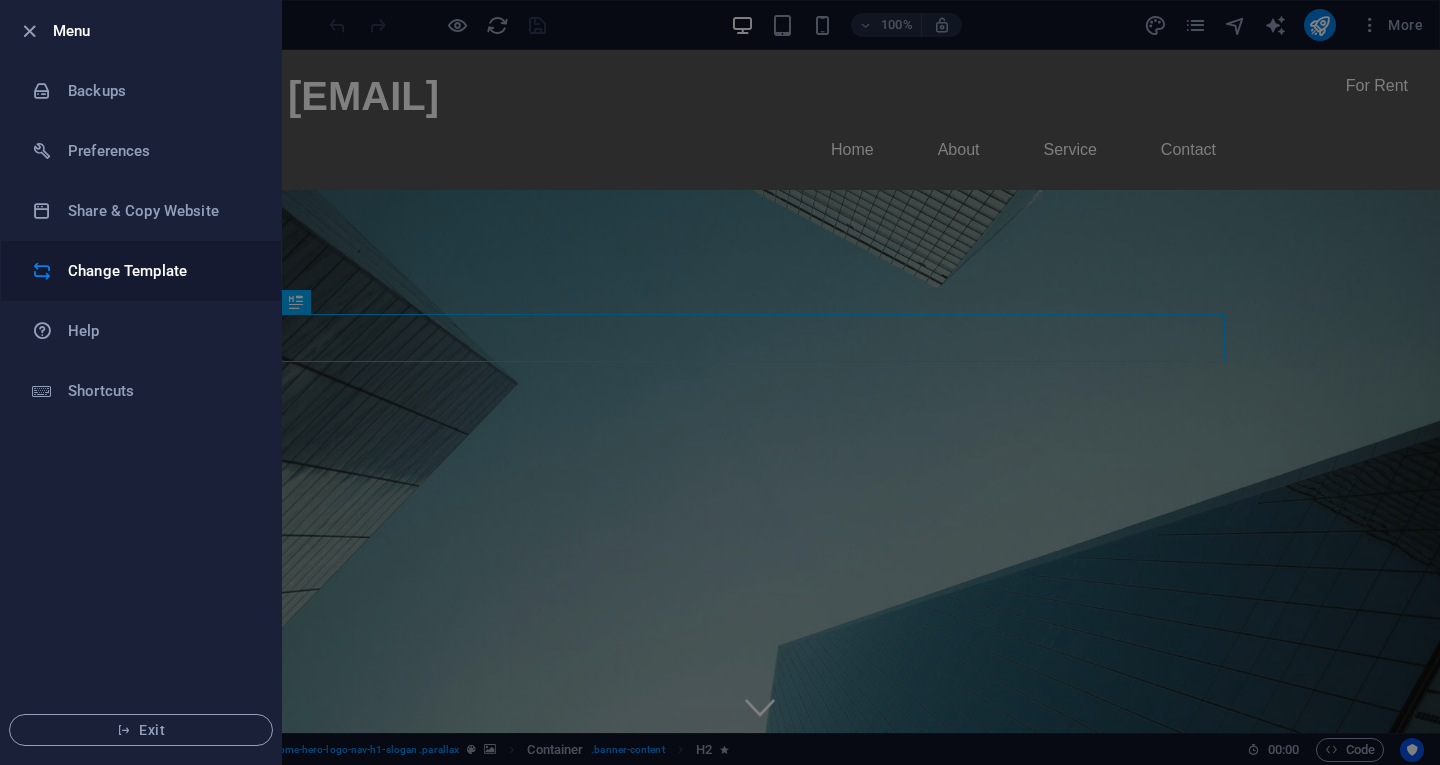 click on "Change Template" at bounding box center (160, 271) 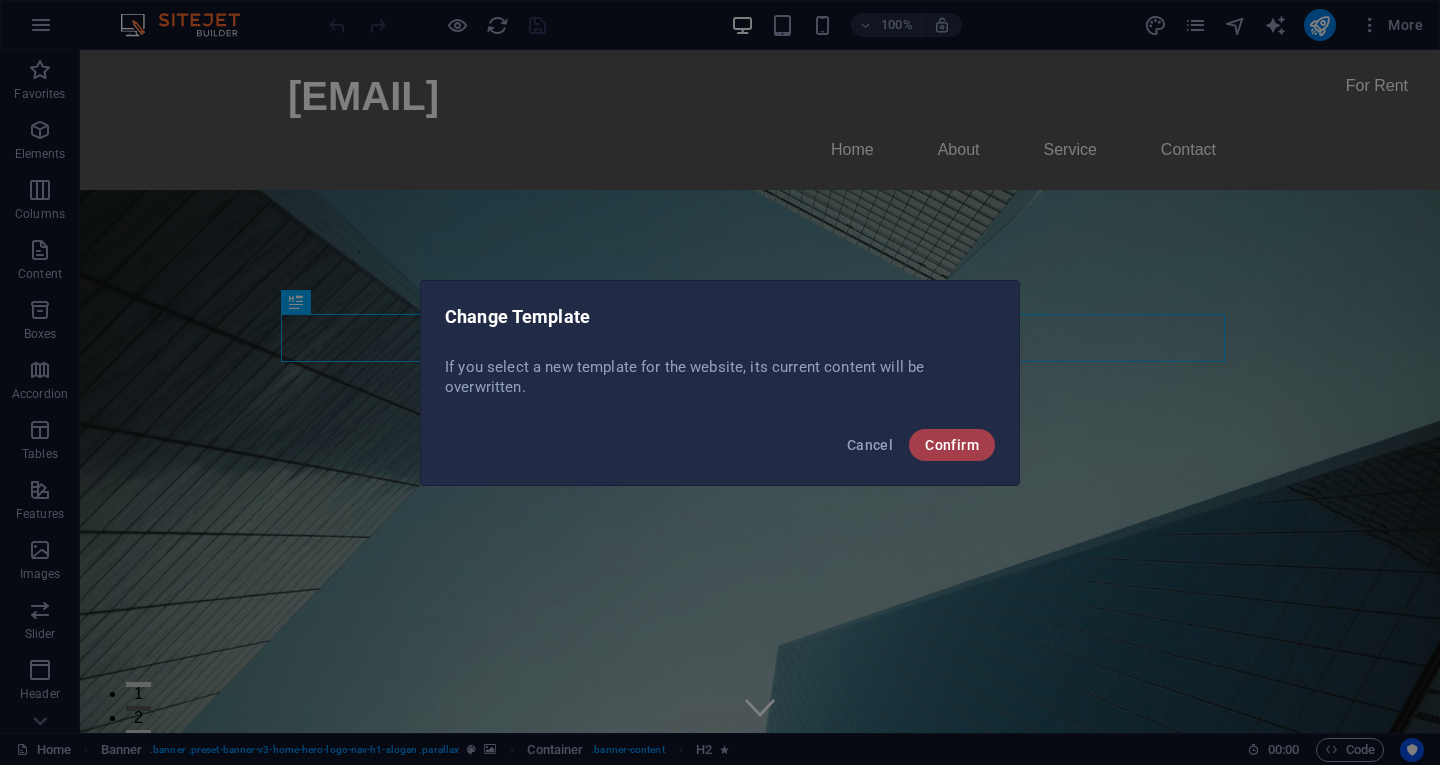 click on "Confirm" at bounding box center (952, 445) 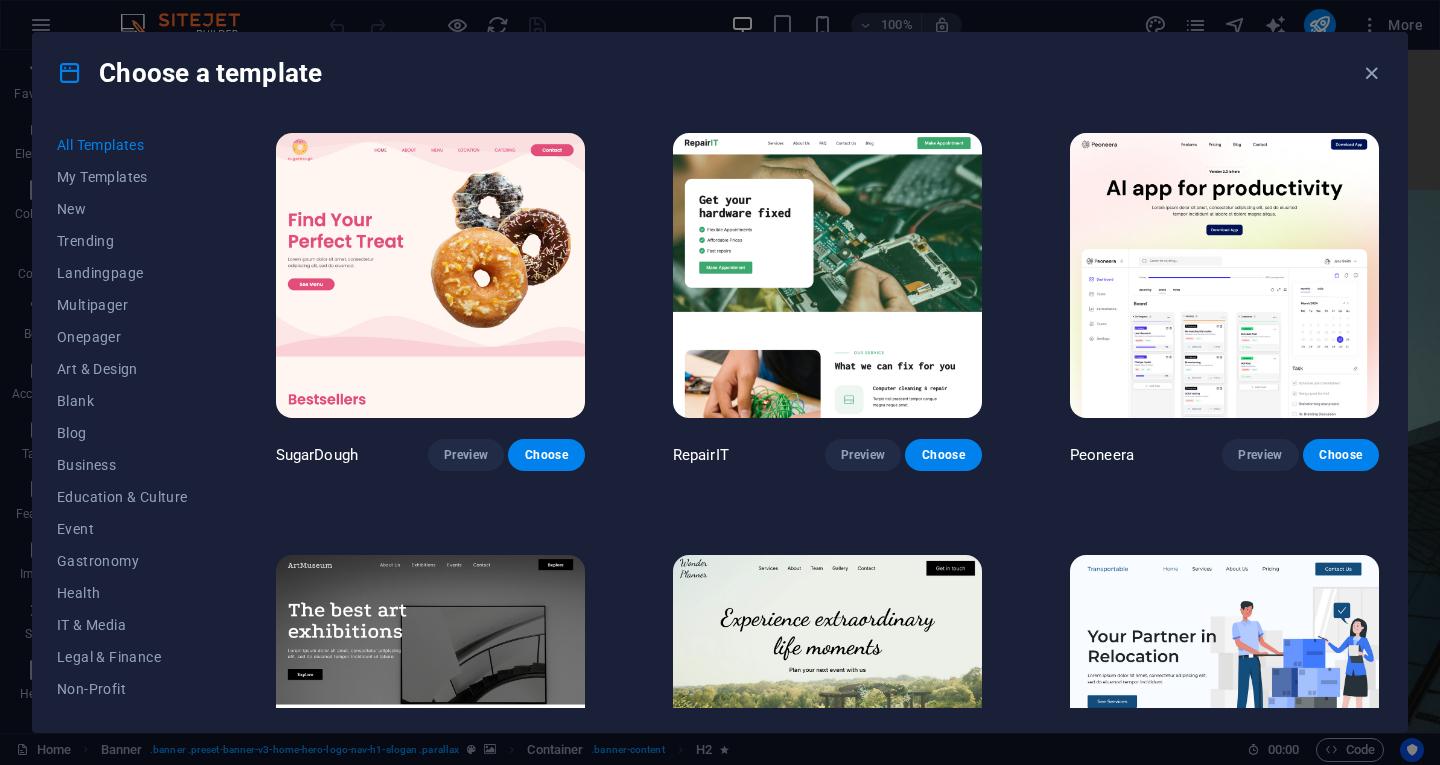 click at bounding box center [827, 275] 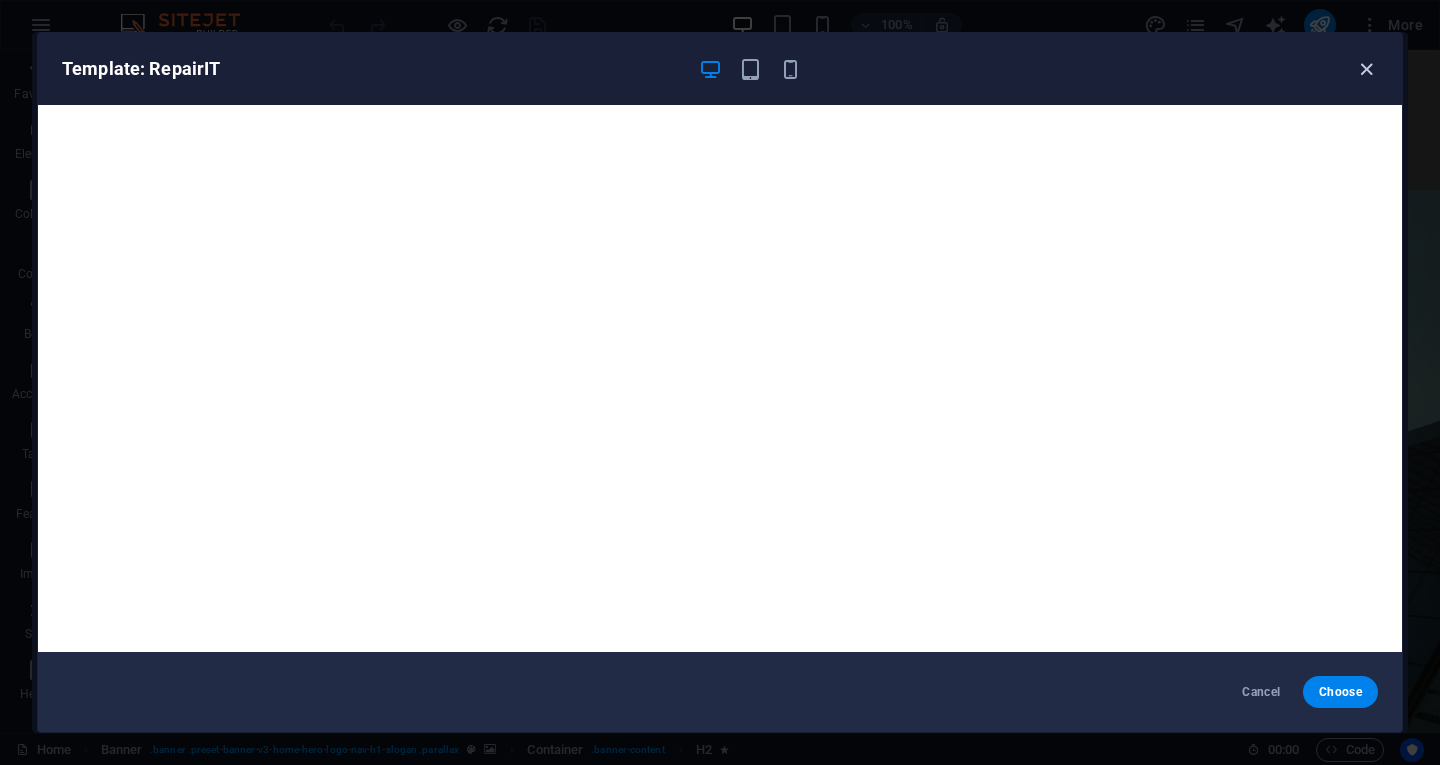 click at bounding box center [1366, 69] 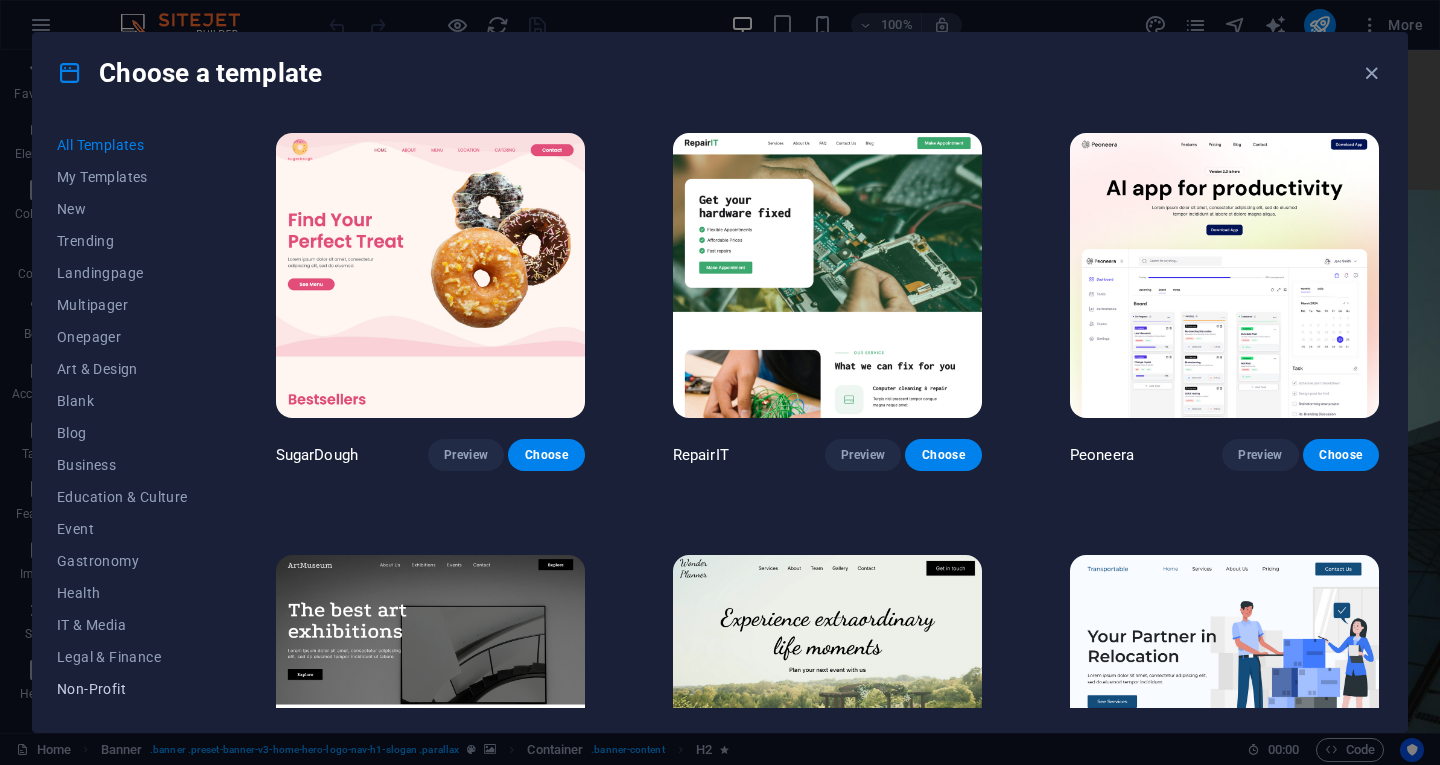 click on "Non-Profit" at bounding box center [122, 689] 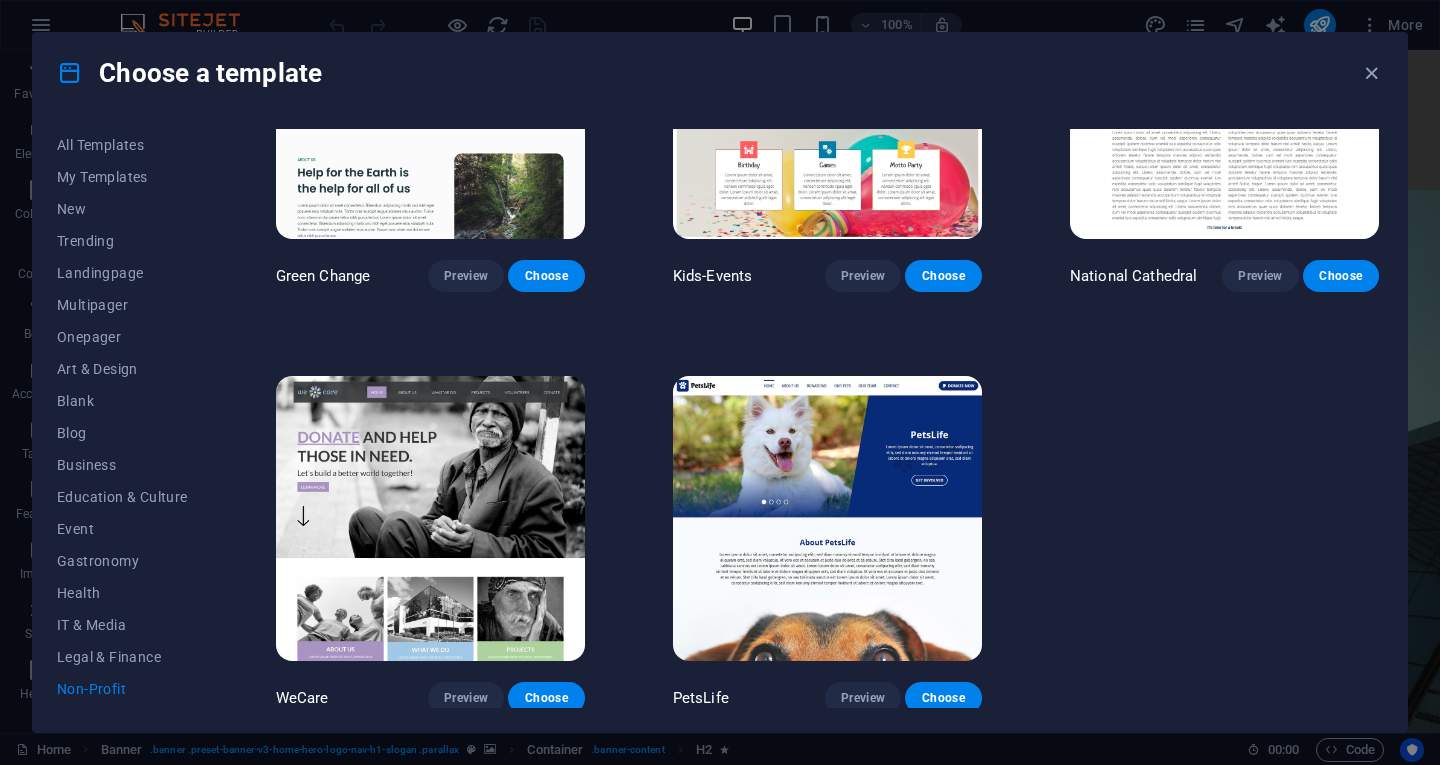 scroll, scrollTop: 178, scrollLeft: 0, axis: vertical 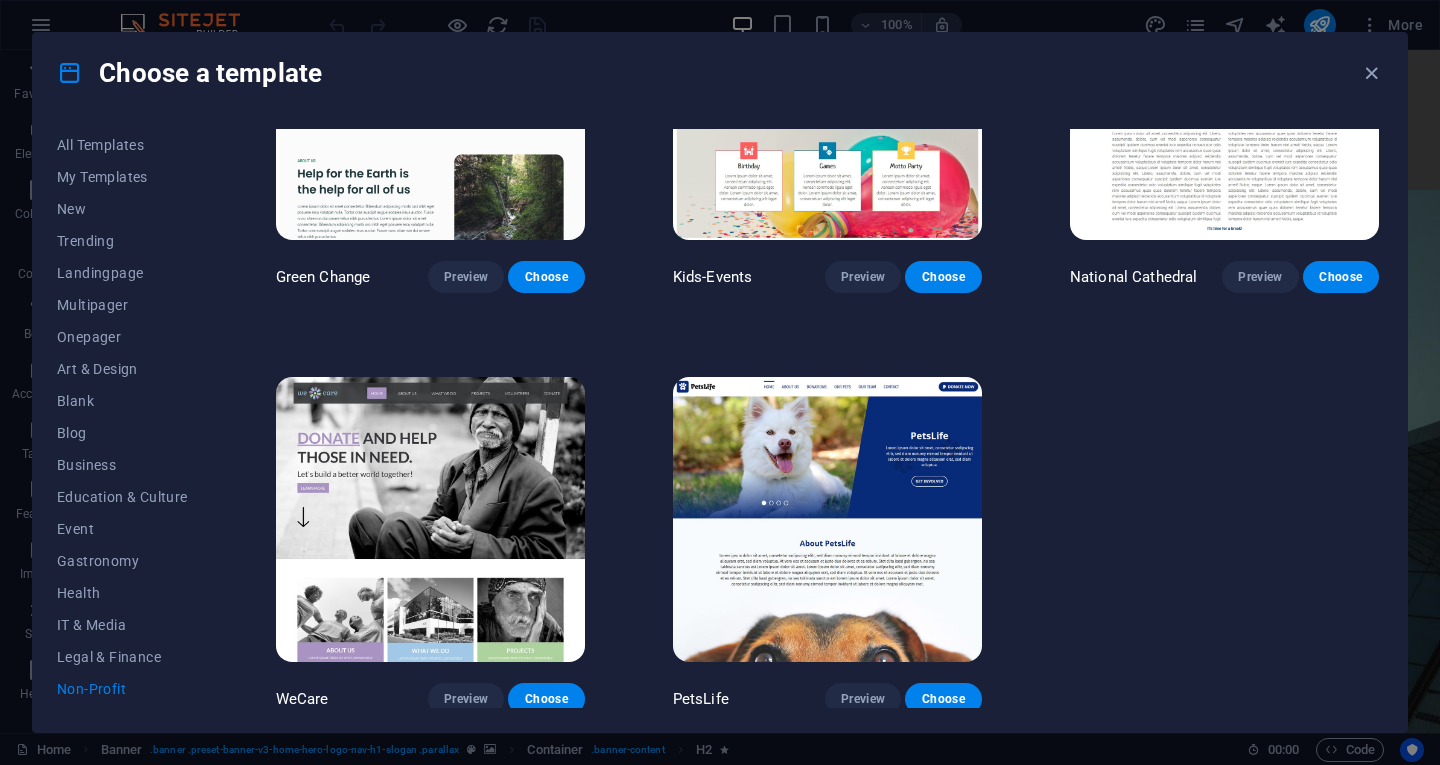 click at bounding box center [827, 519] 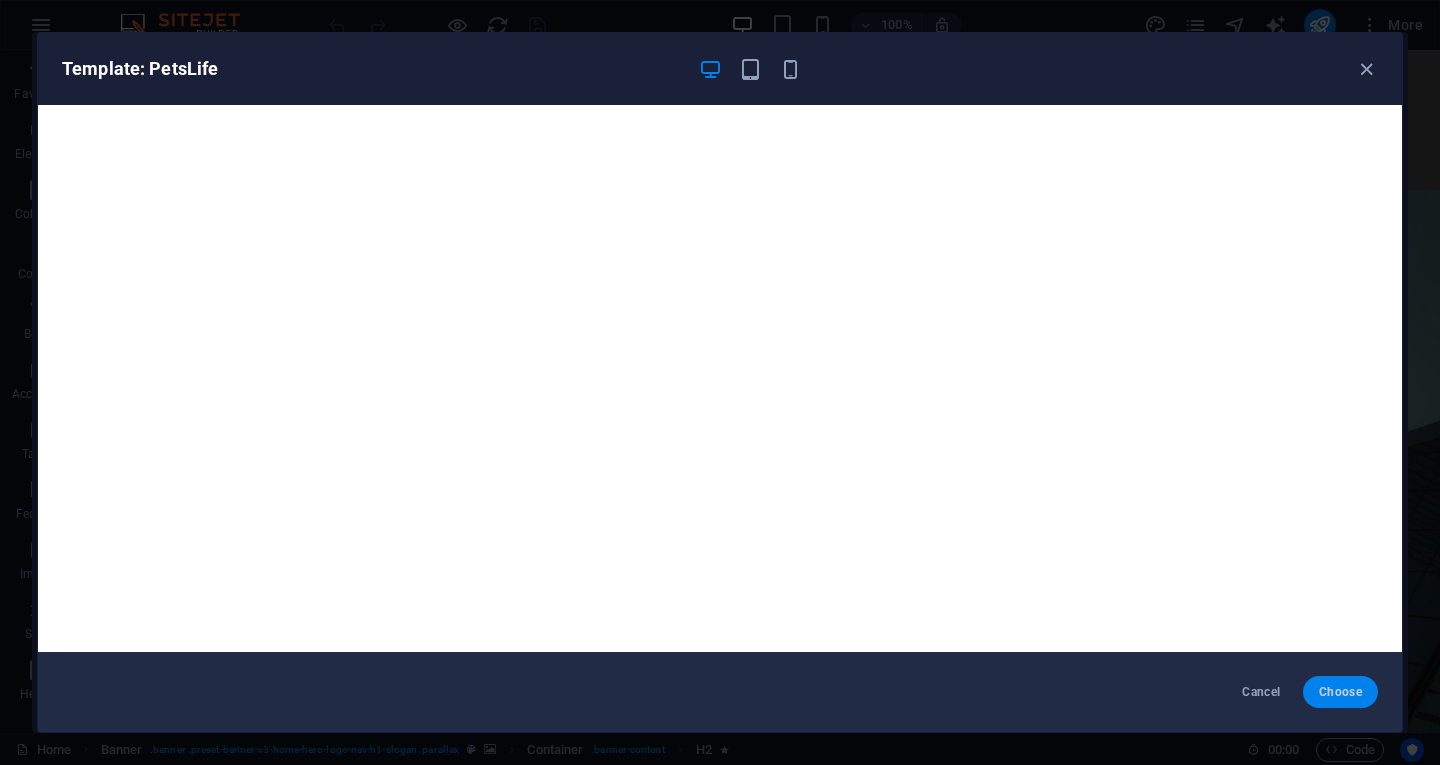 click on "Choose" at bounding box center [1340, 692] 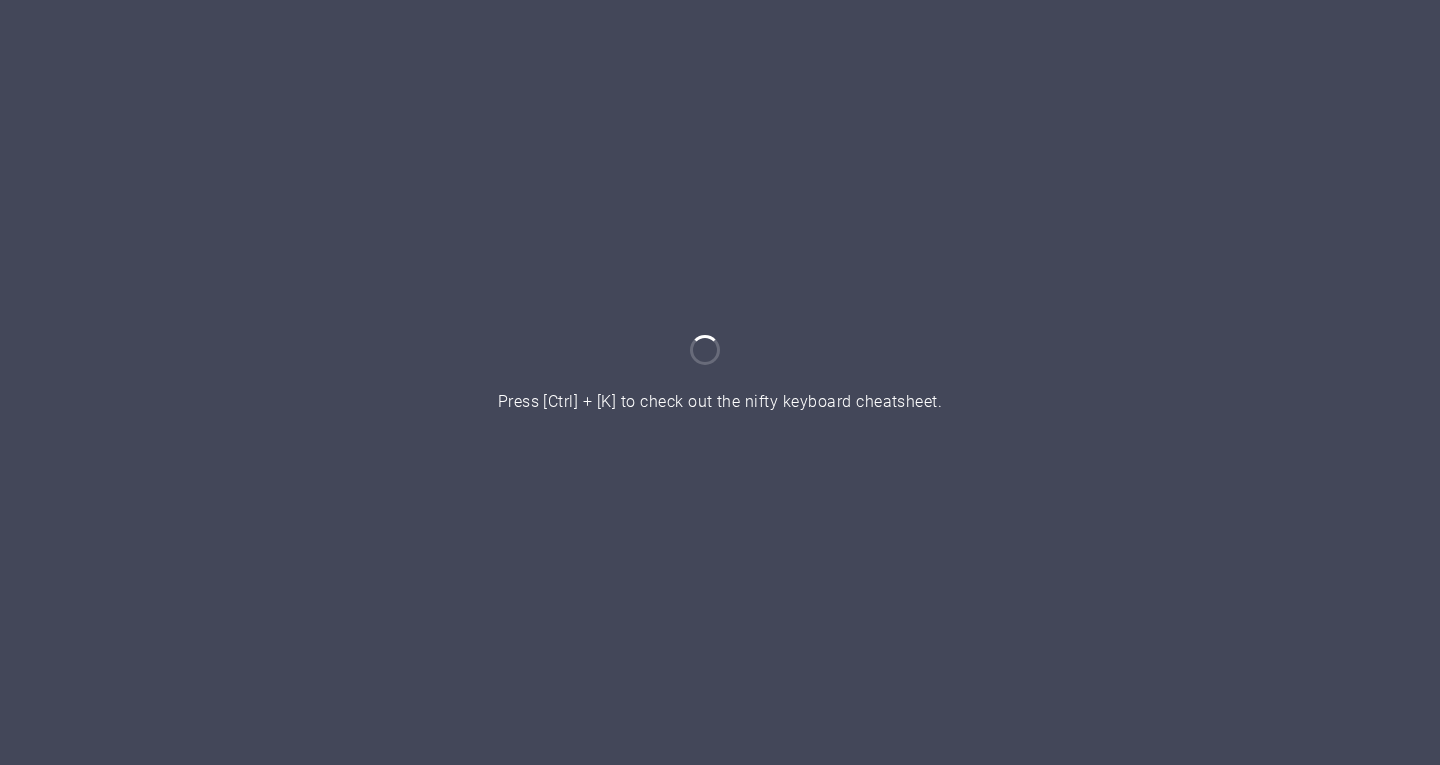 scroll, scrollTop: 0, scrollLeft: 0, axis: both 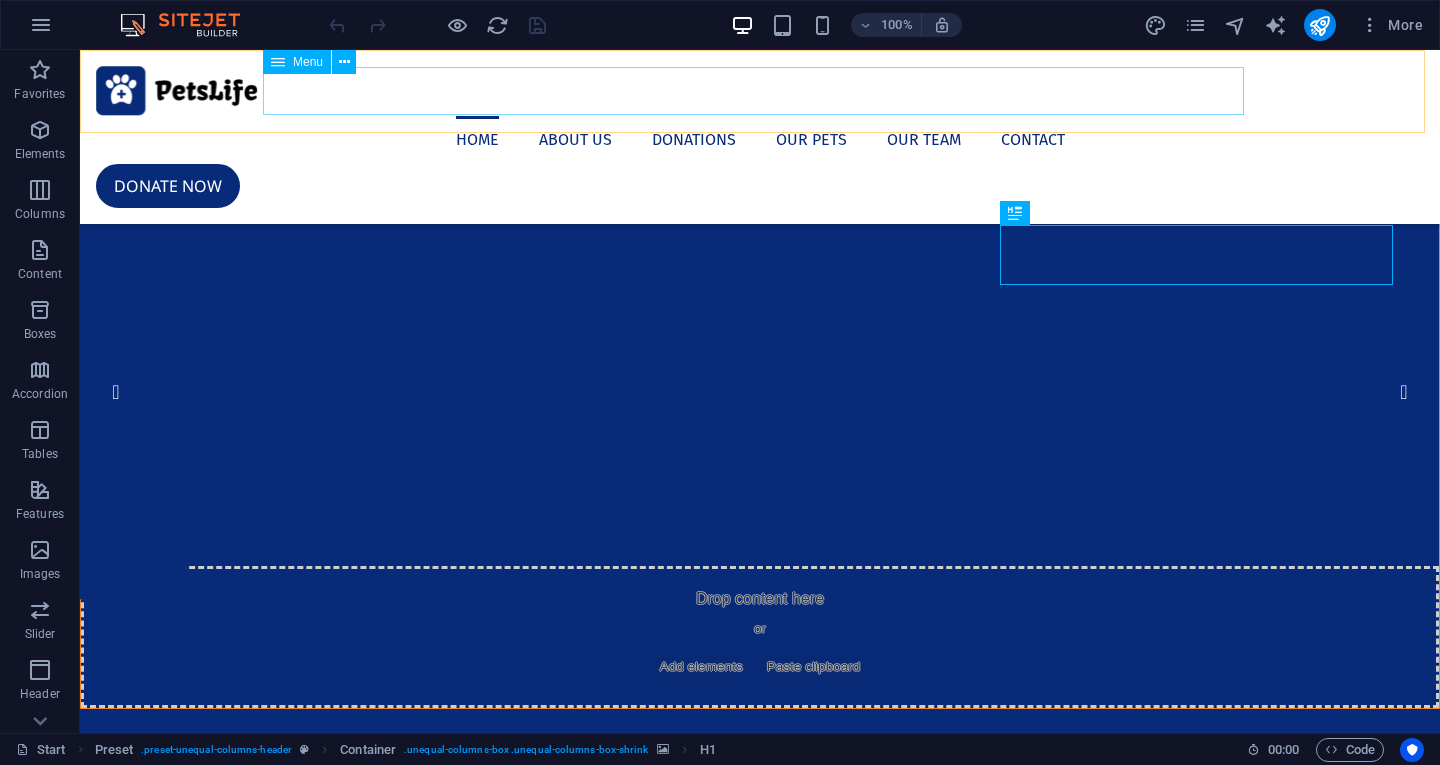 click on "Home About us Donations Our Pets Our Team Contact" at bounding box center (760, 140) 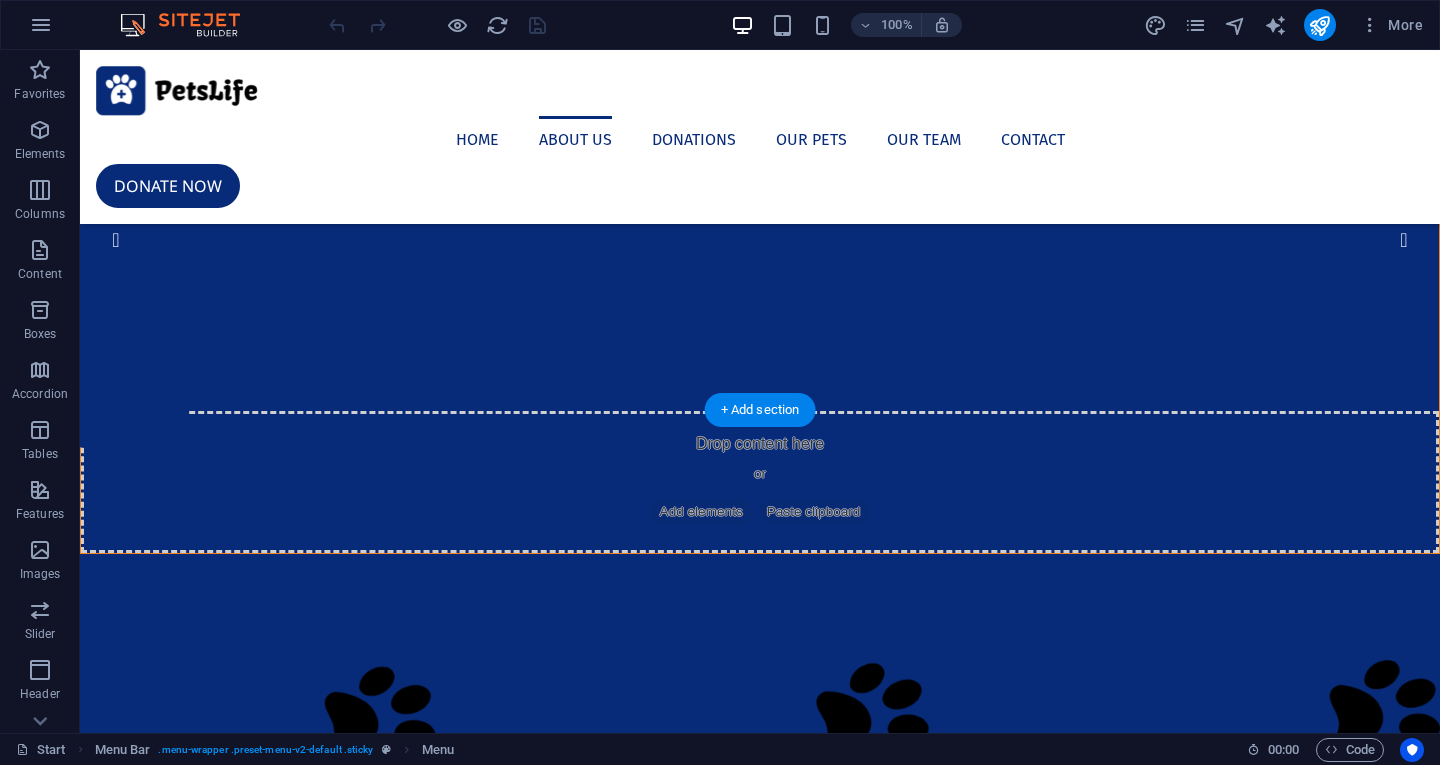 scroll, scrollTop: 0, scrollLeft: 0, axis: both 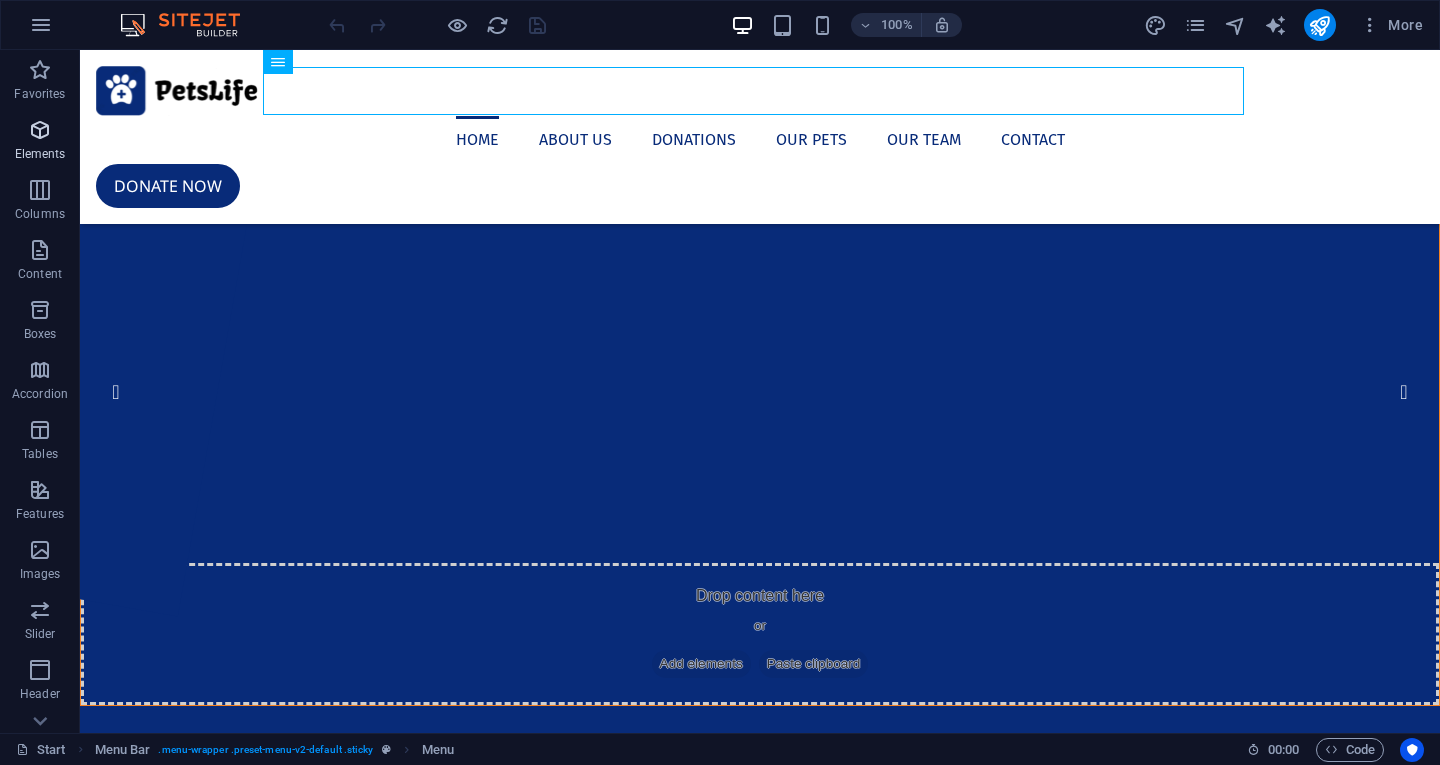 click on "Elements" at bounding box center [40, 154] 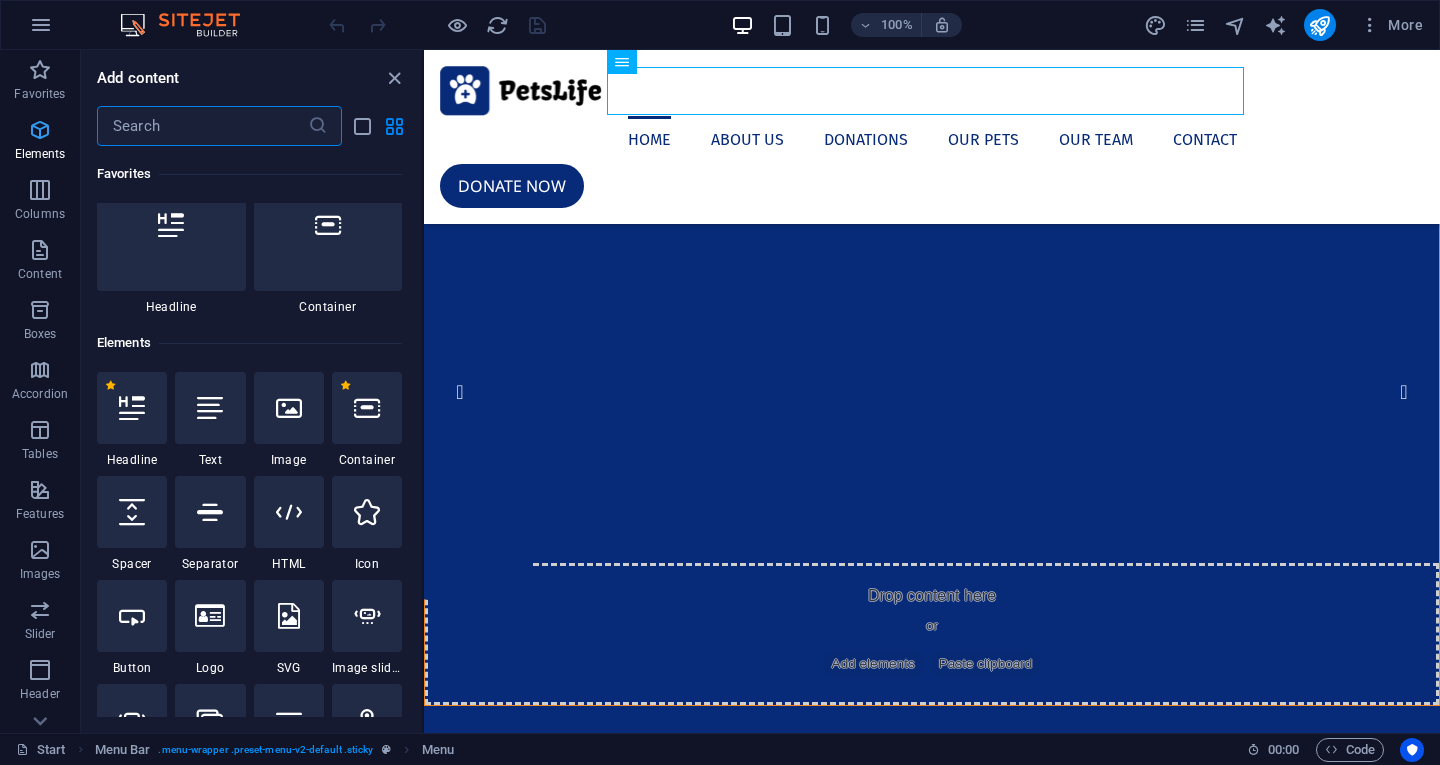 scroll, scrollTop: 213, scrollLeft: 0, axis: vertical 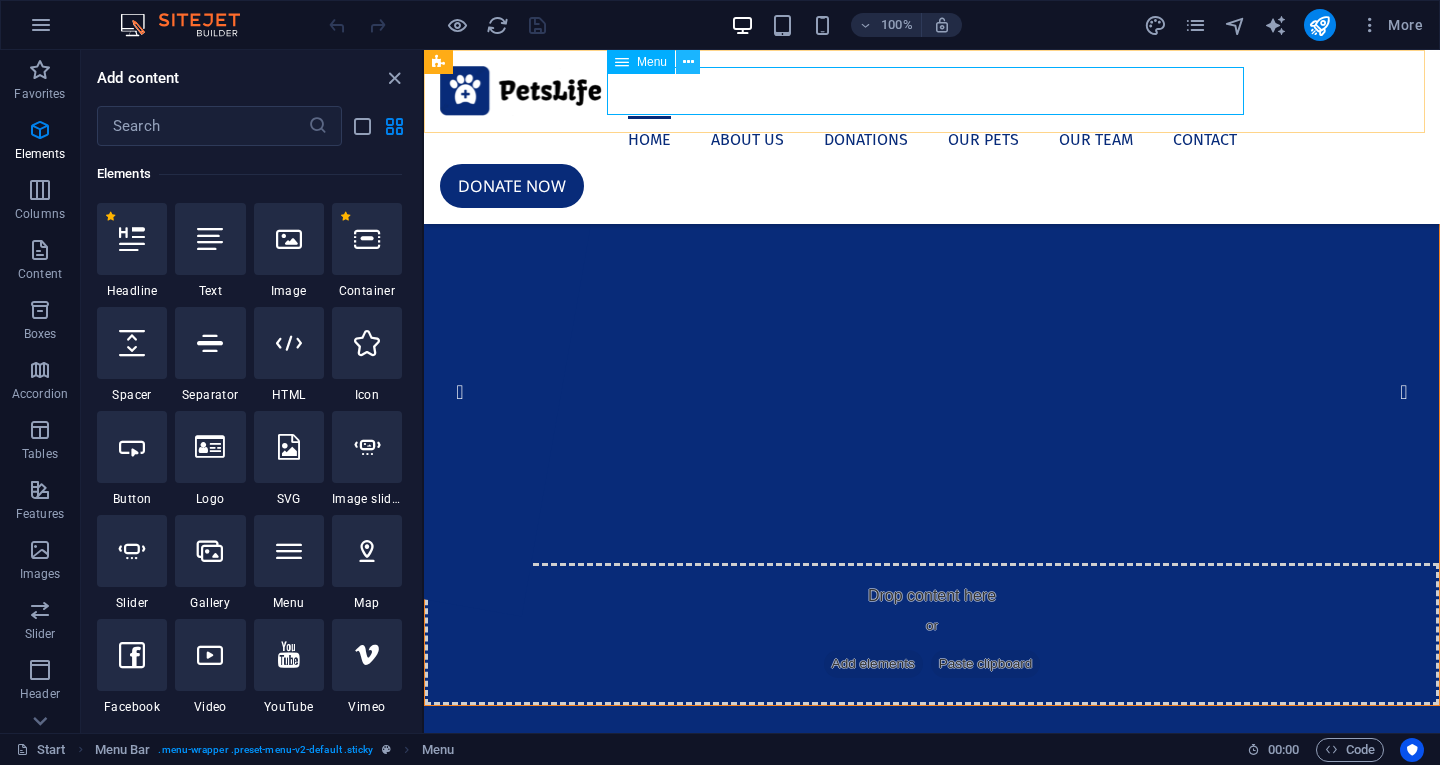 click at bounding box center (688, 62) 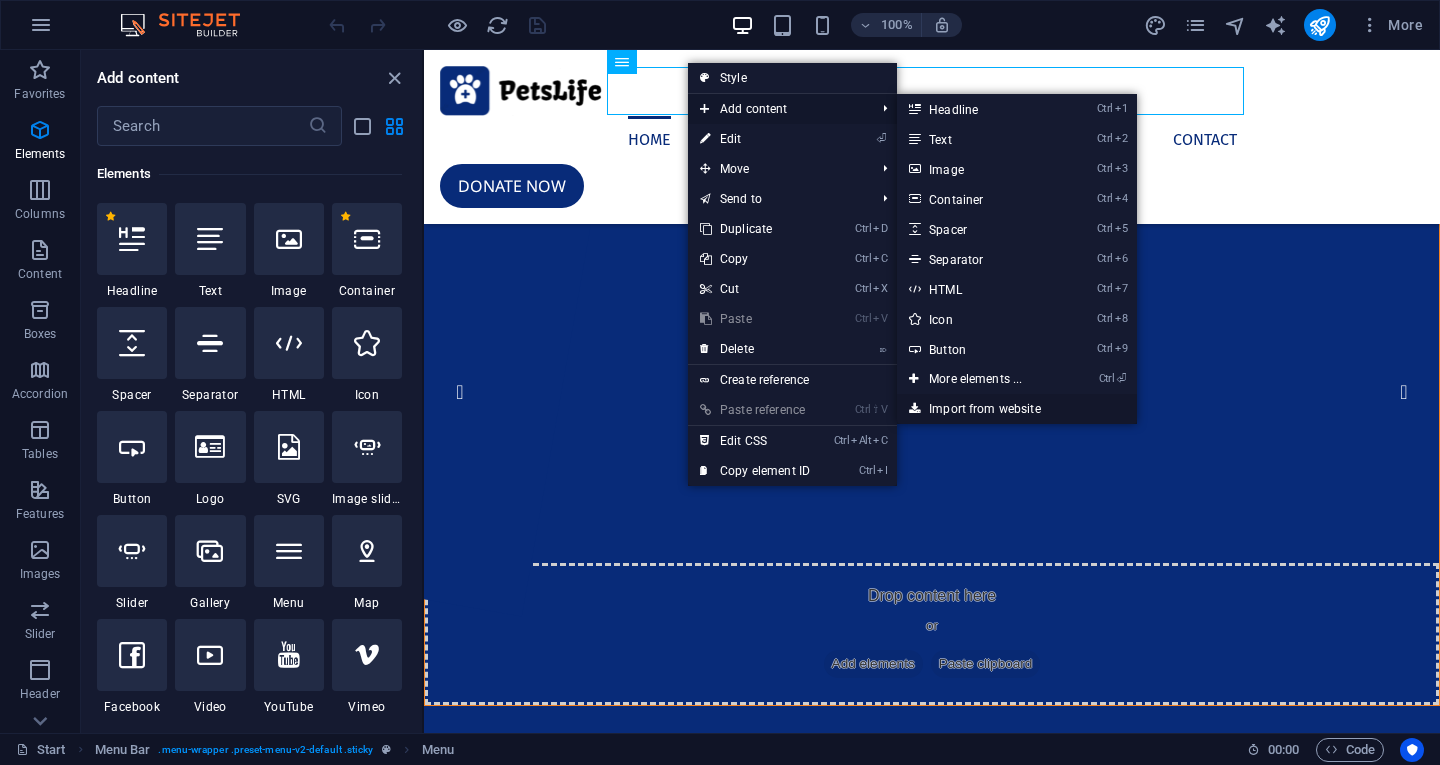 click on "Import from website" at bounding box center [1017, 409] 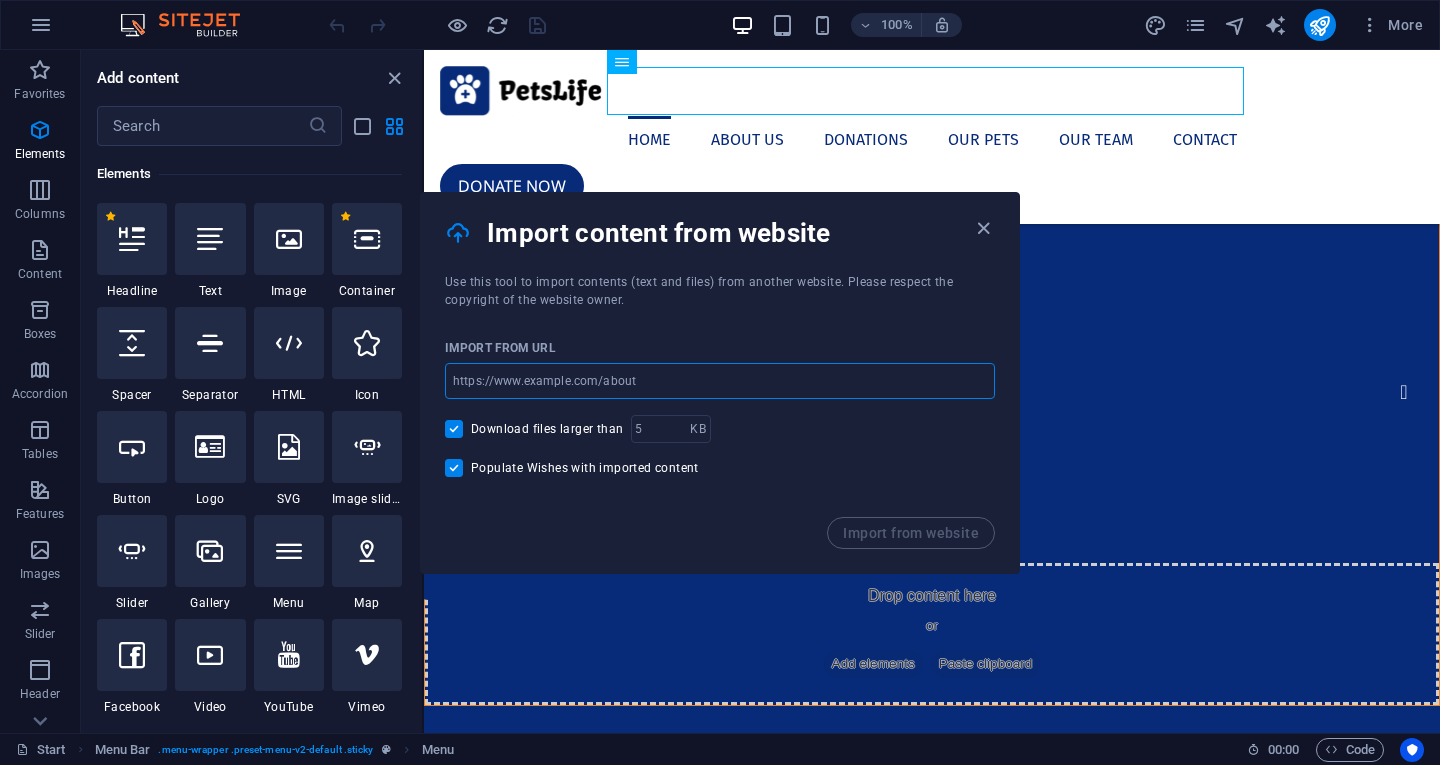 click at bounding box center [720, 381] 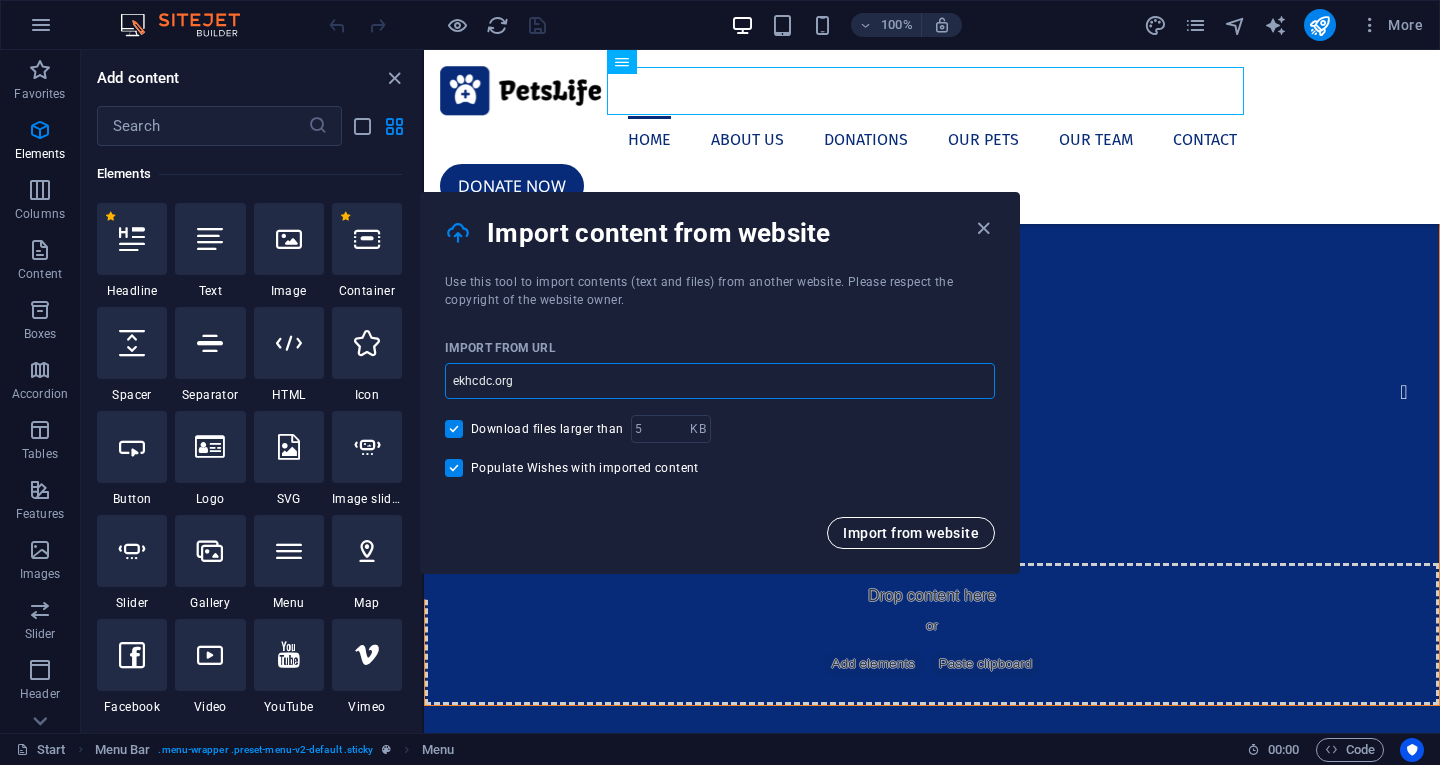 type on "ekhcdc.org" 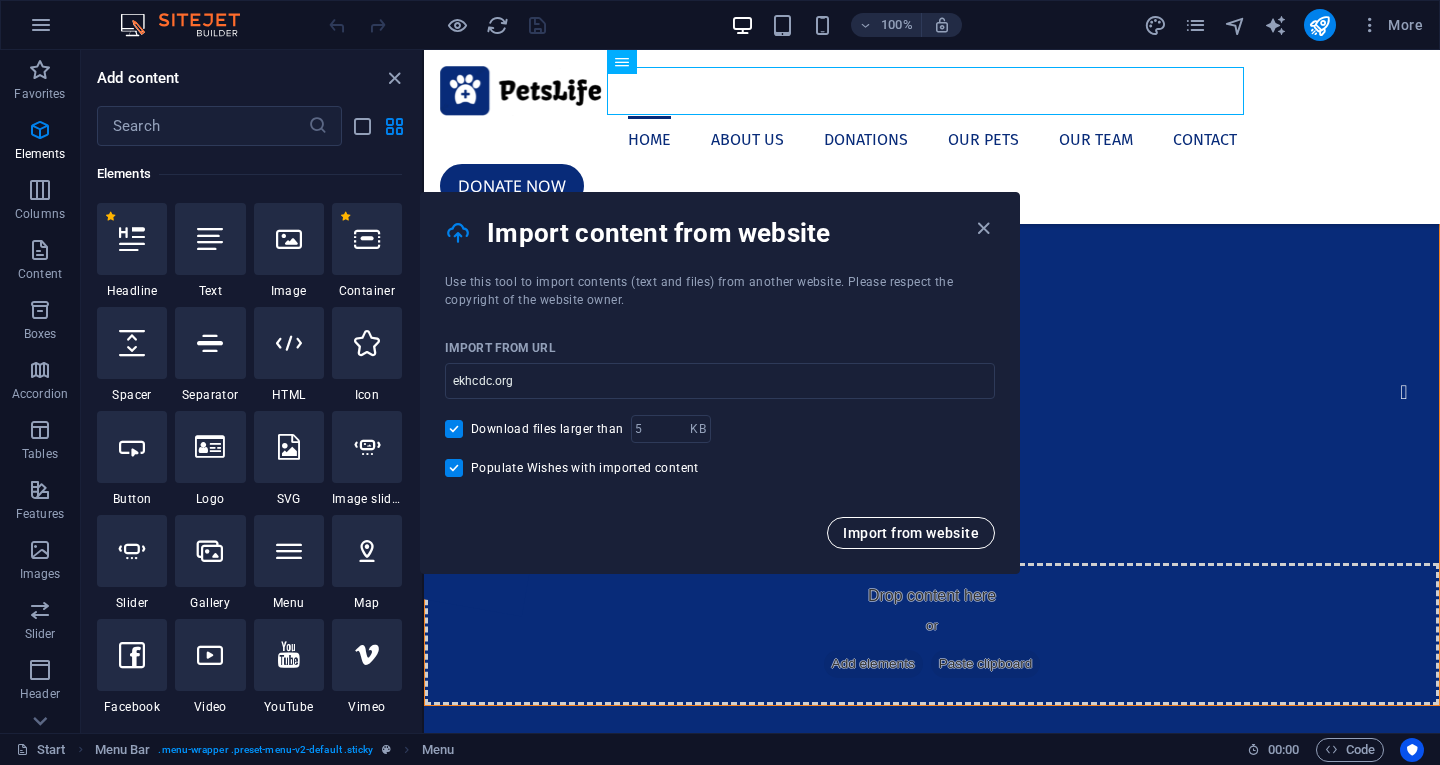 click on "Import from website" at bounding box center (911, 533) 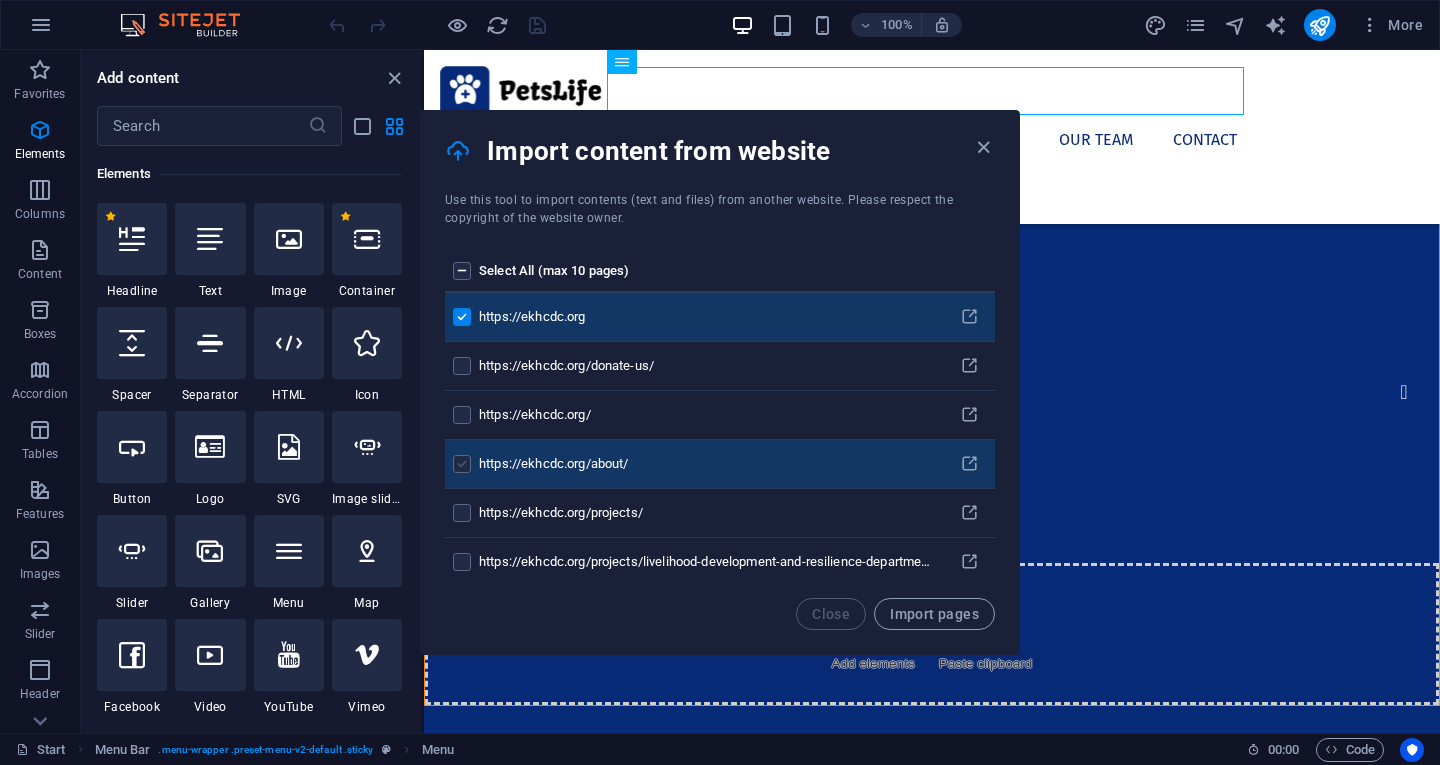 click at bounding box center (462, 464) 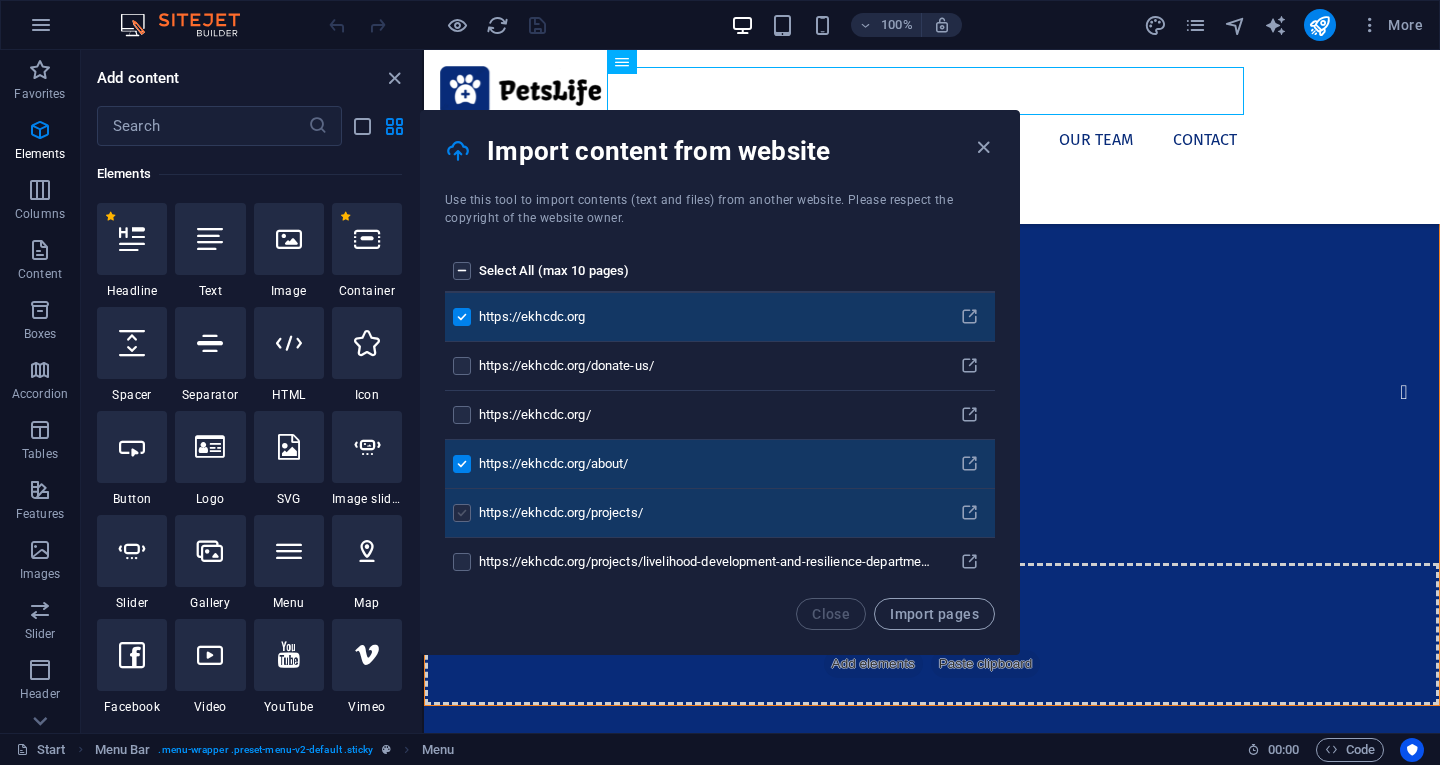 click at bounding box center [462, 513] 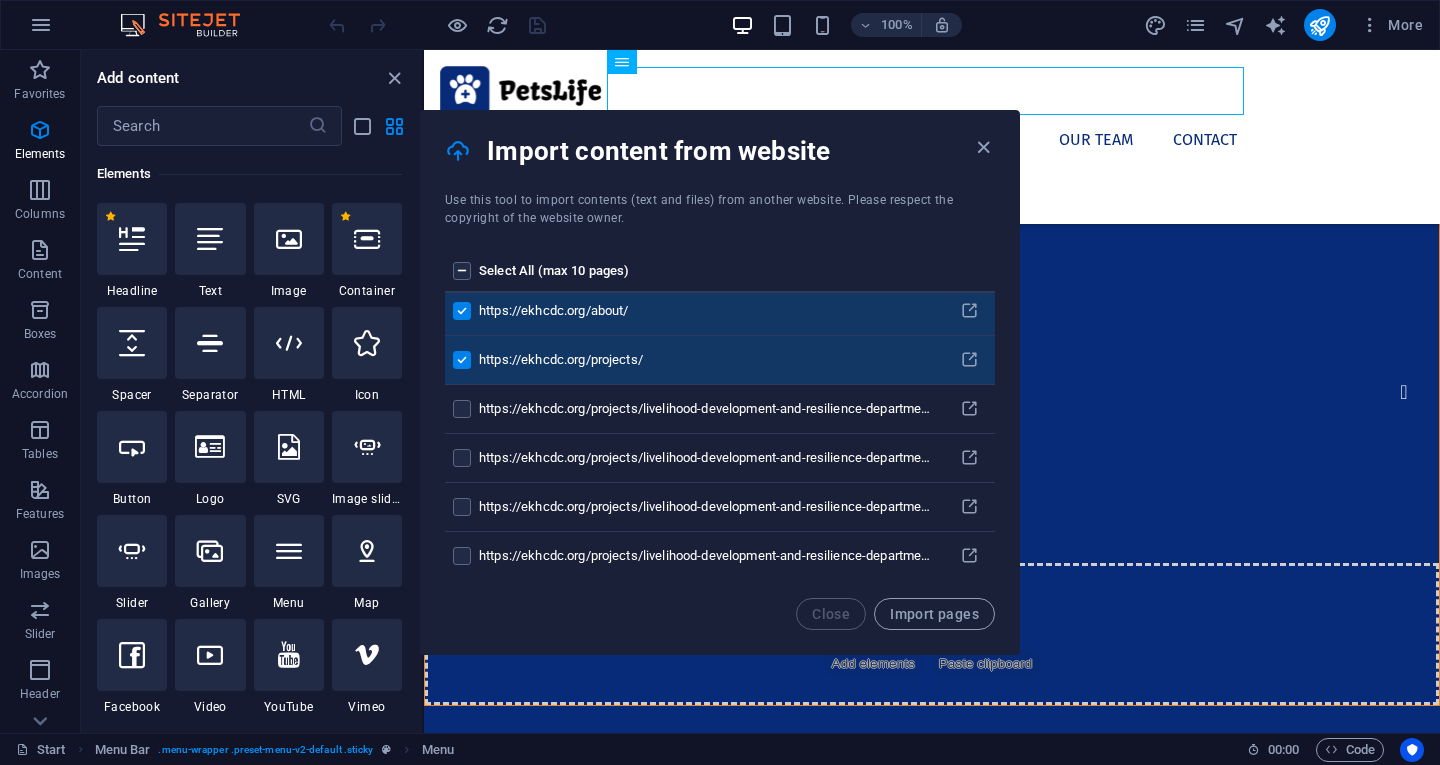 scroll, scrollTop: 153, scrollLeft: 0, axis: vertical 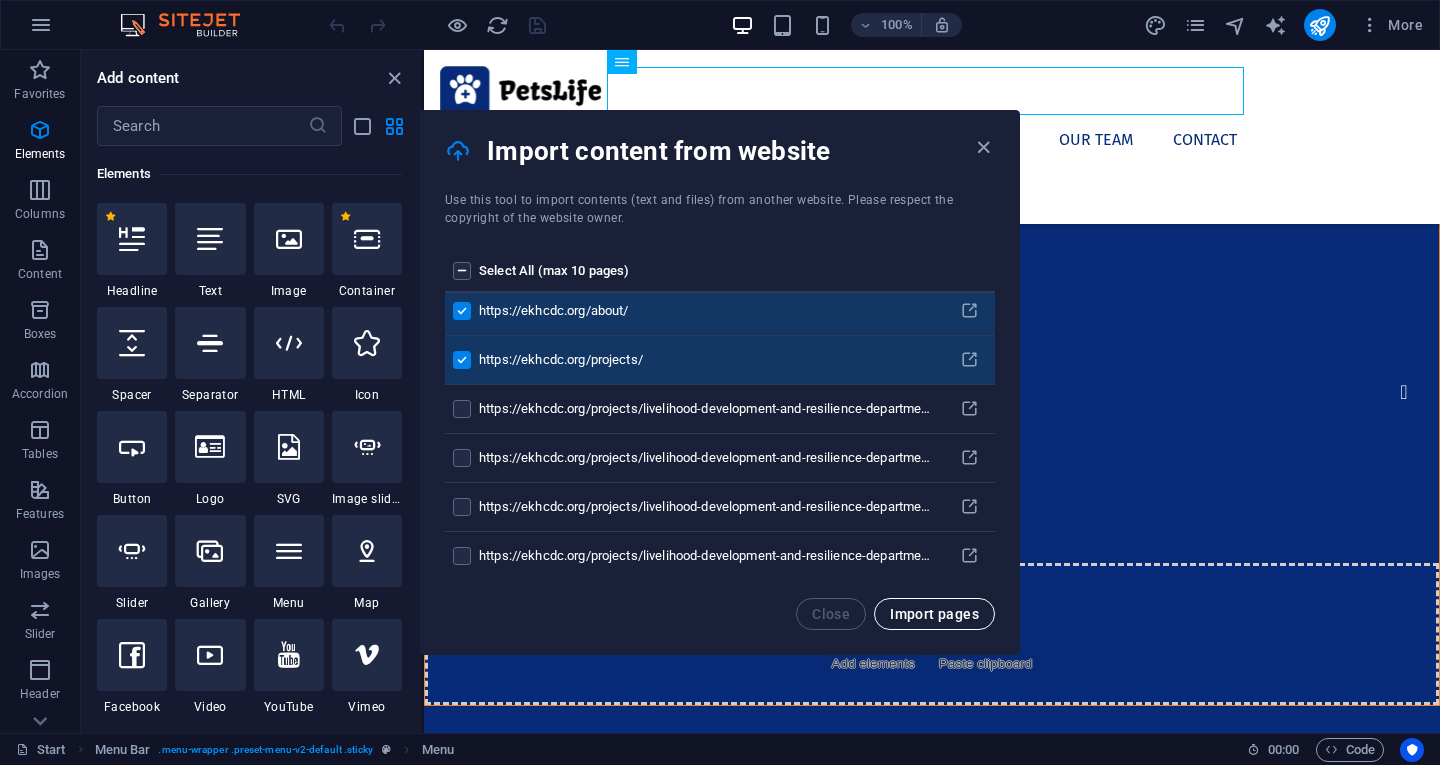 click on "Import pages" at bounding box center (934, 614) 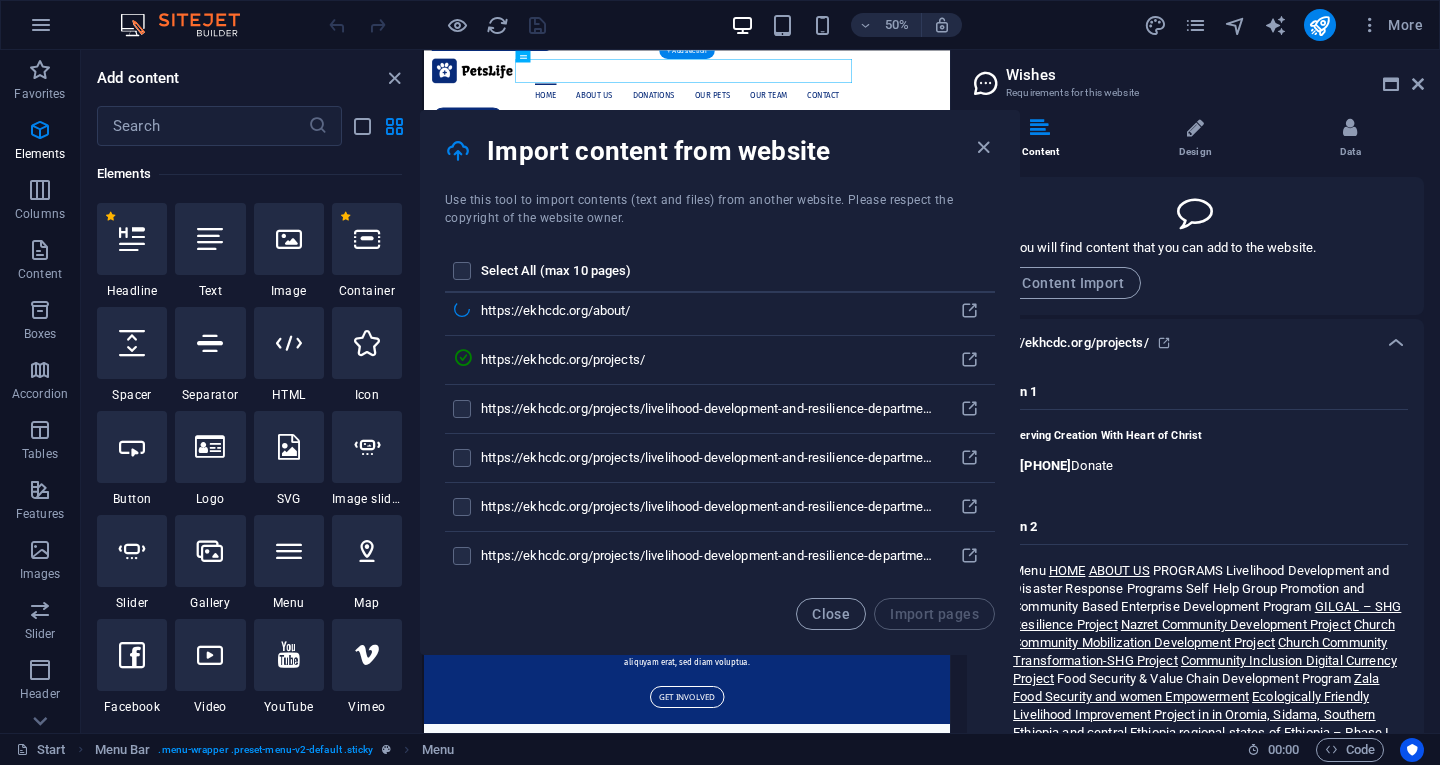 scroll, scrollTop: 210, scrollLeft: 0, axis: vertical 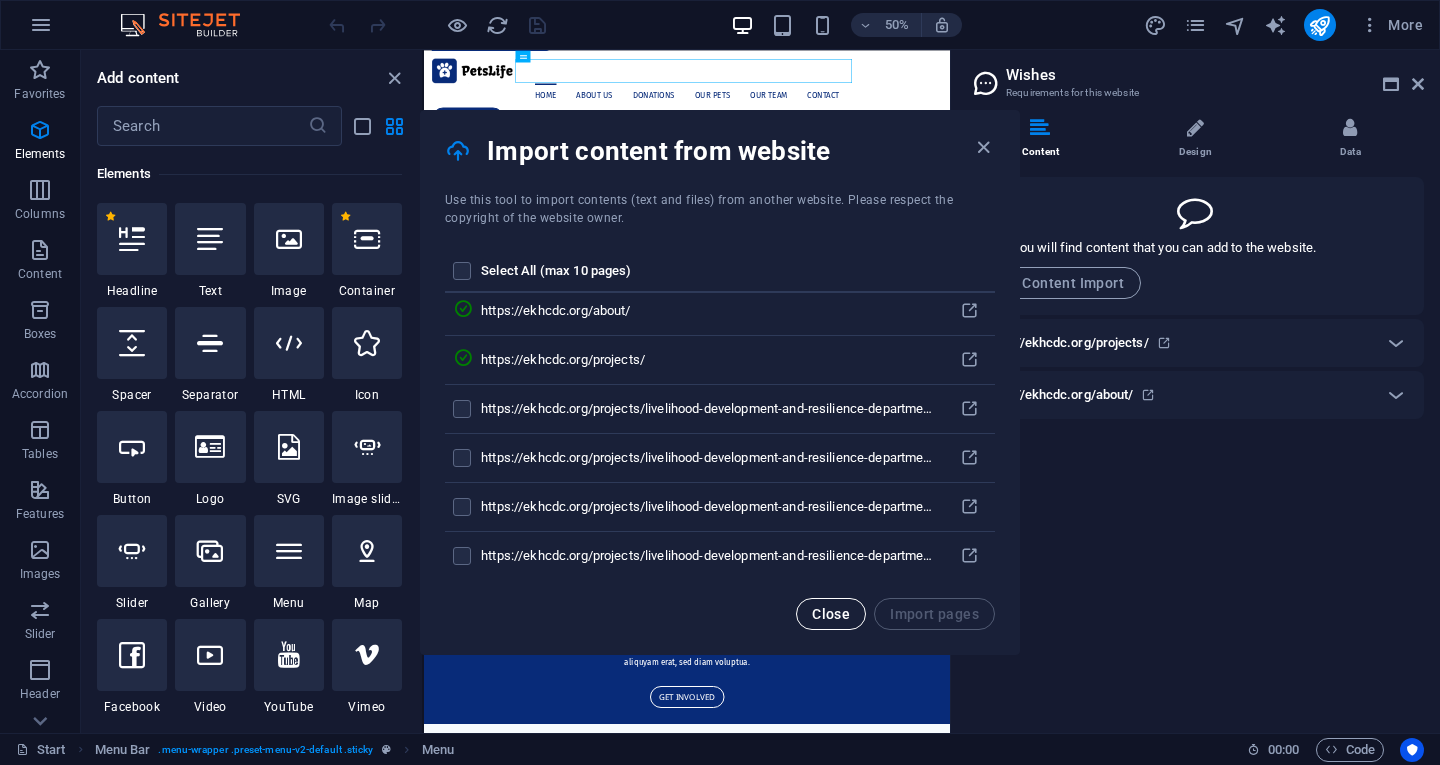 click on "Close" at bounding box center (831, 614) 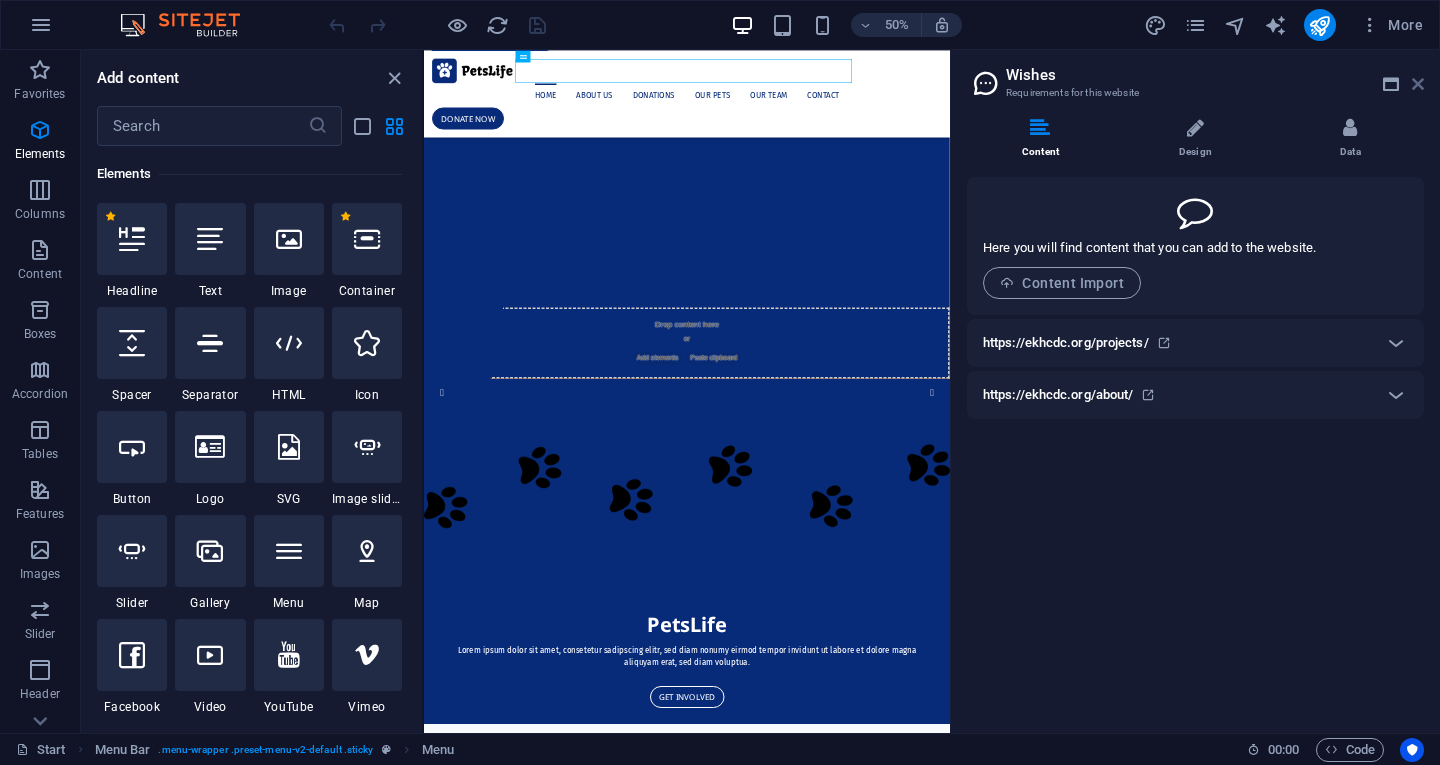 click at bounding box center (1418, 84) 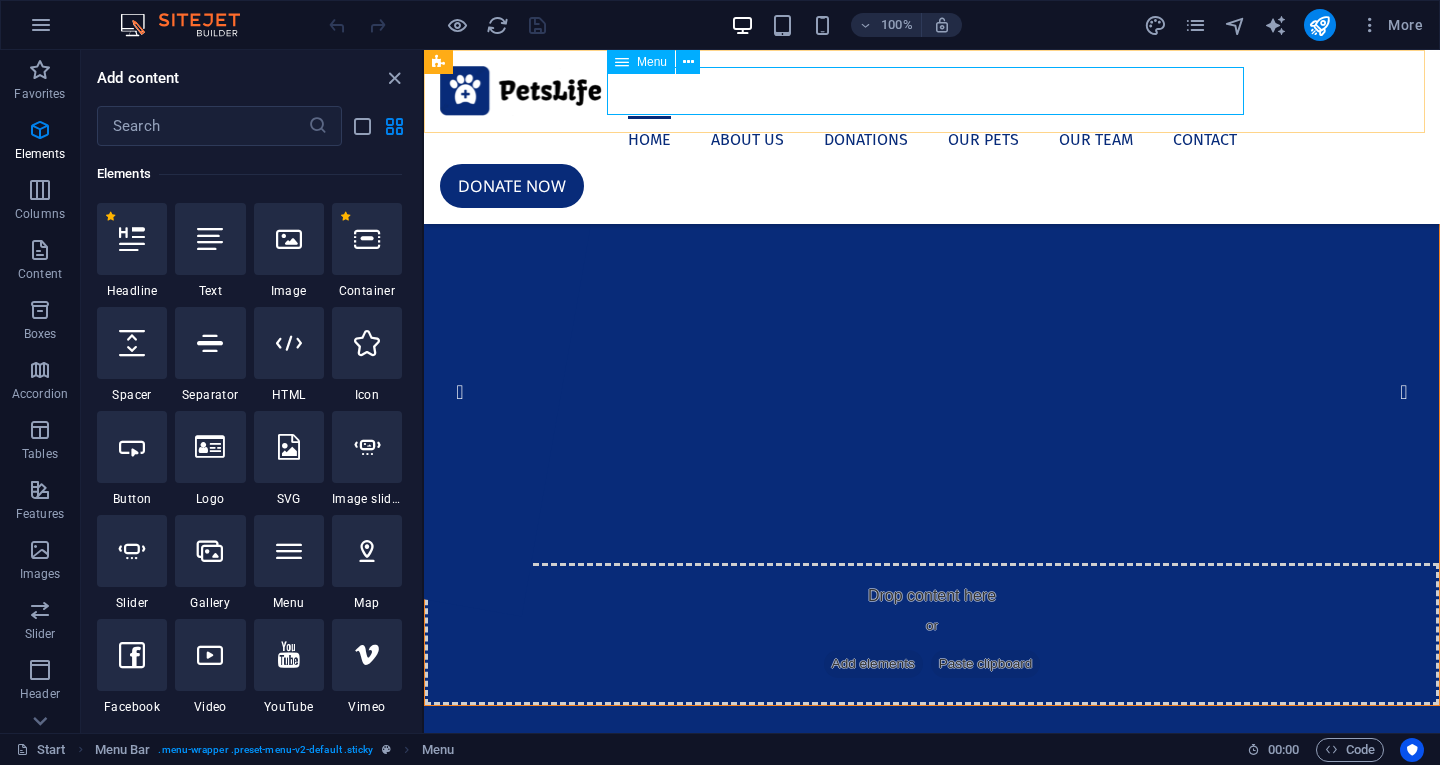 click on "Home About us Donations Our Pets Our Team Contact" at bounding box center [932, 140] 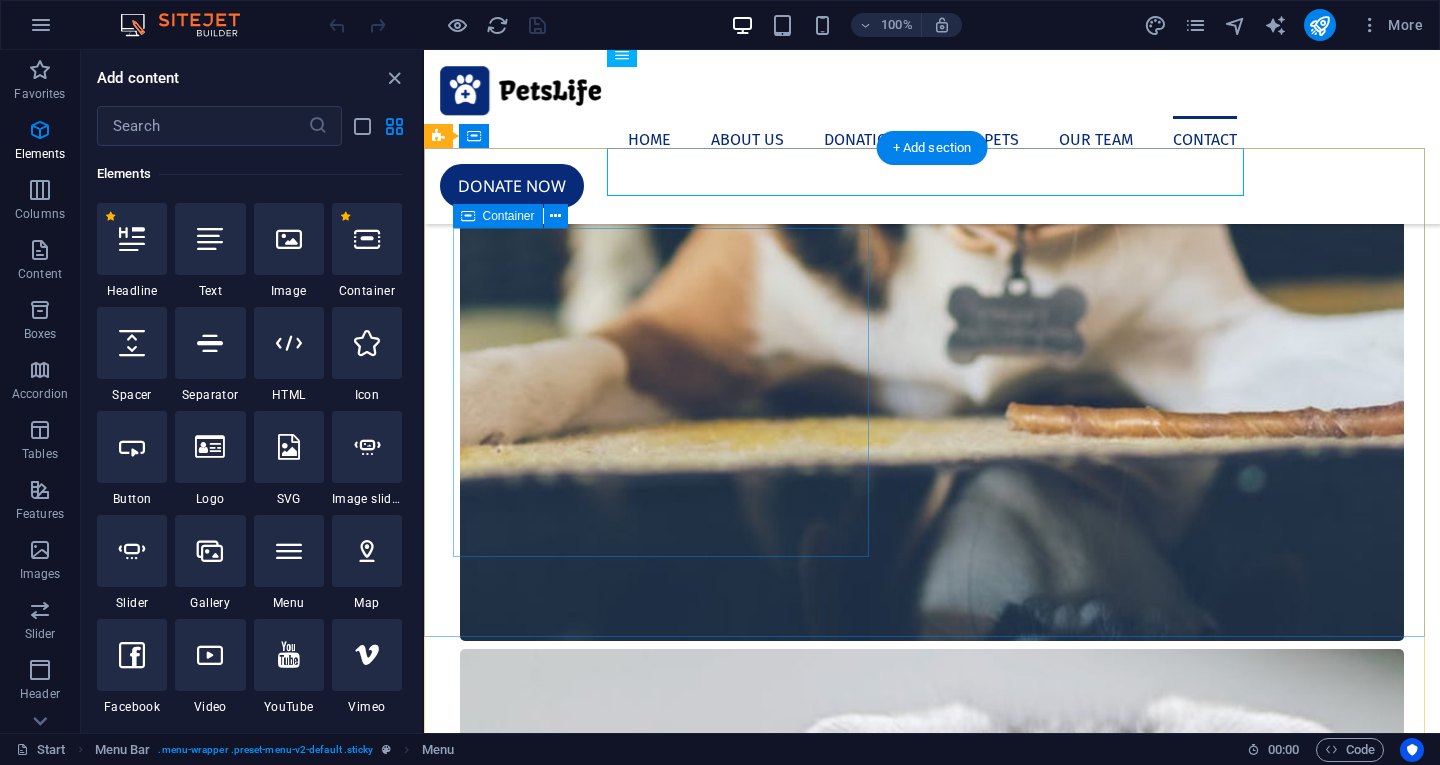 scroll, scrollTop: 7424, scrollLeft: 0, axis: vertical 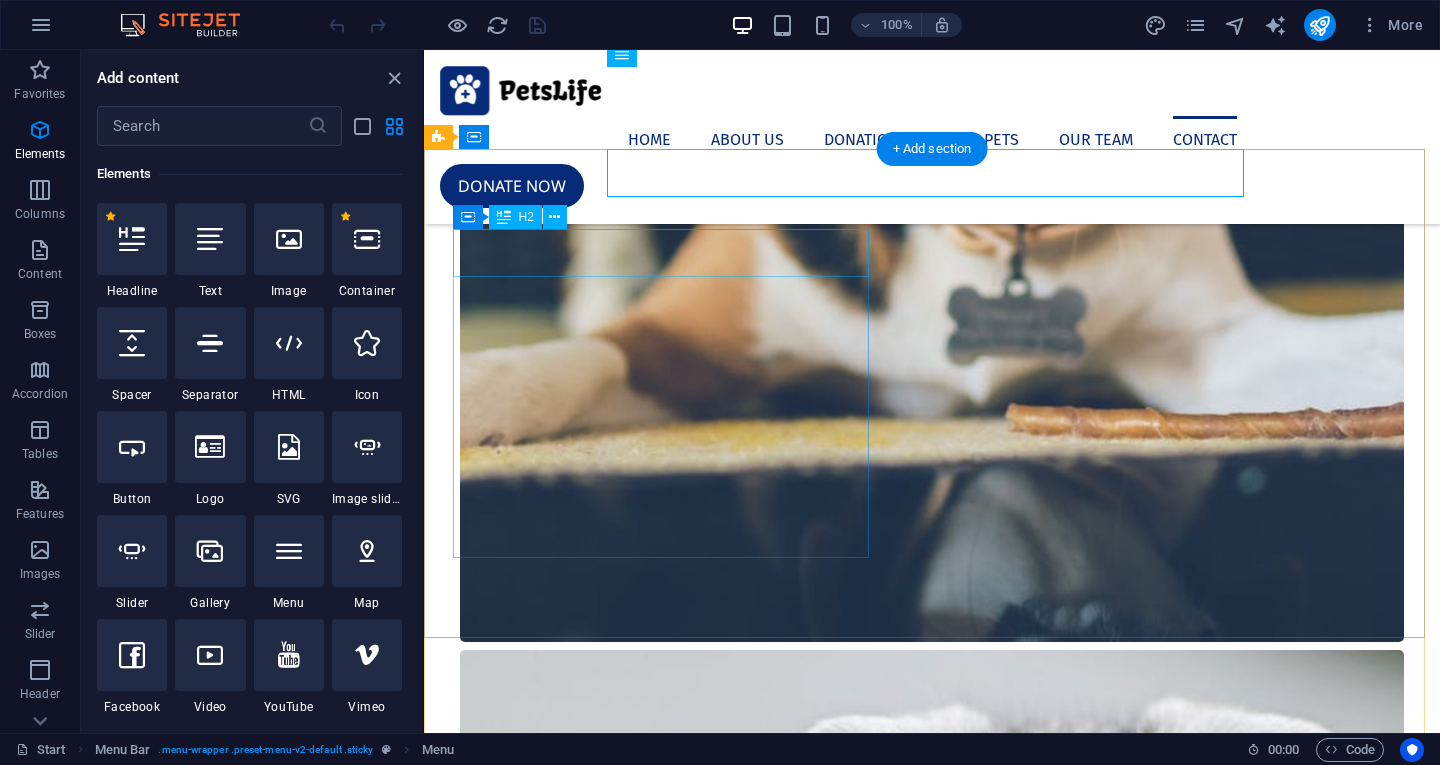 click on "Contact" at bounding box center [912, 10127] 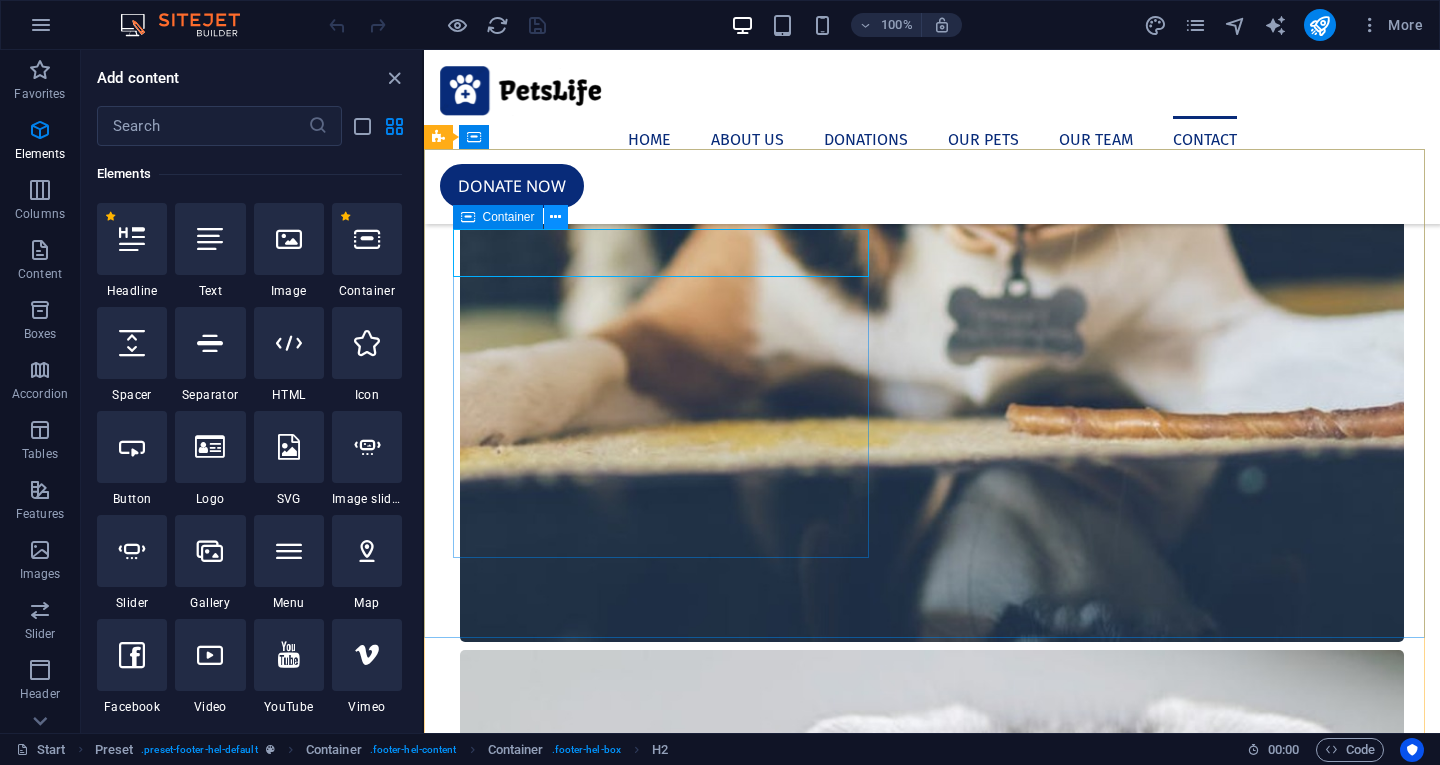 click at bounding box center [555, 217] 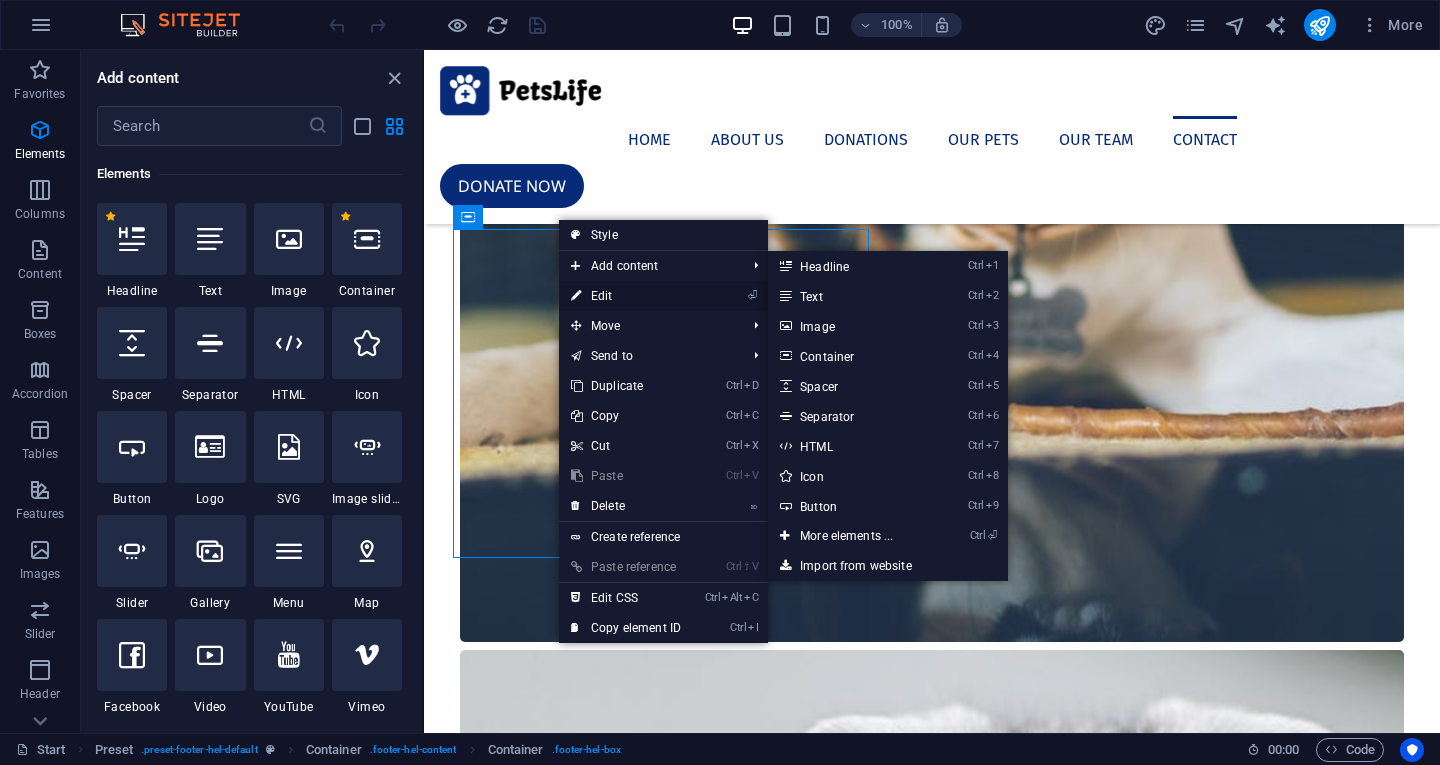 click on "⏎  Edit" at bounding box center (626, 296) 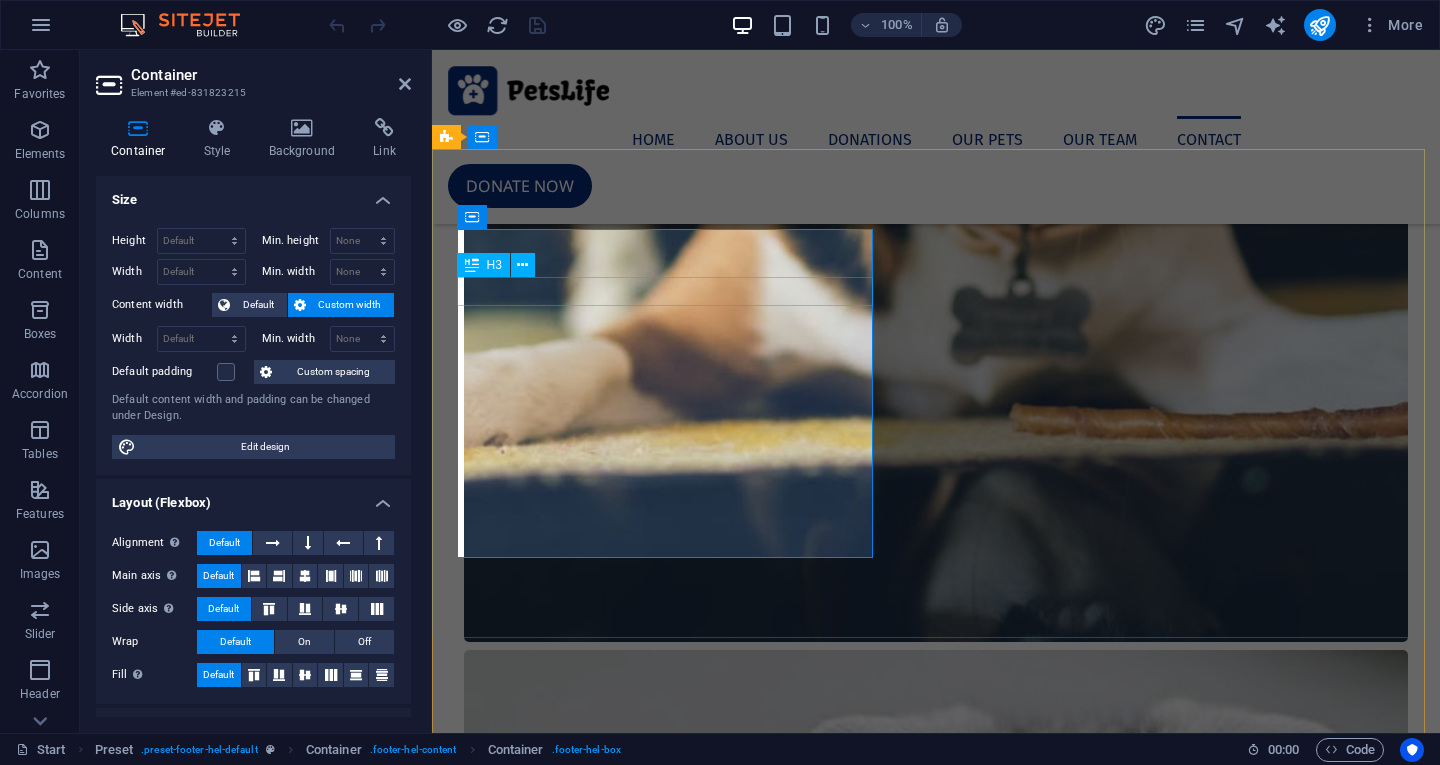 click on "Get in touch" at bounding box center [920, 10165] 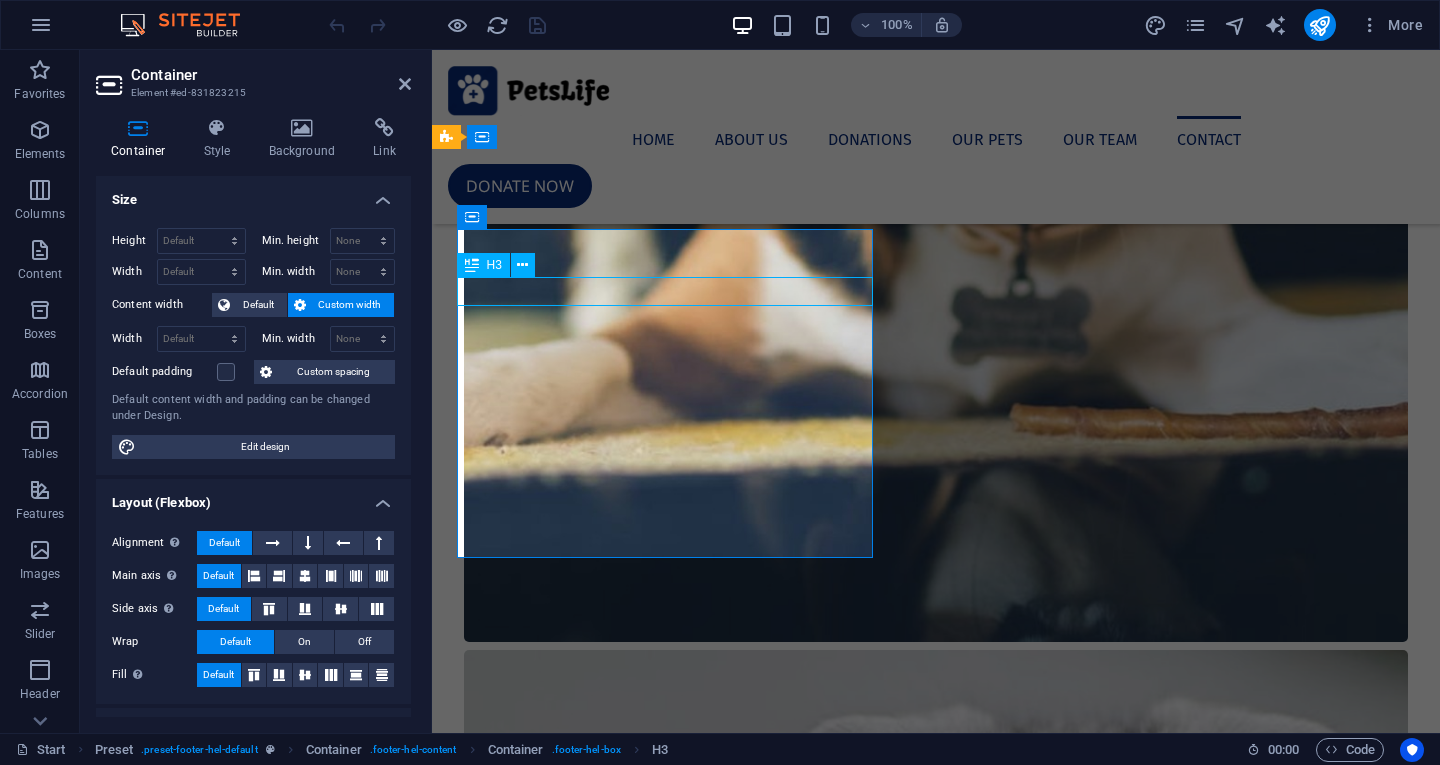 click on "Get in touch" at bounding box center (920, 10165) 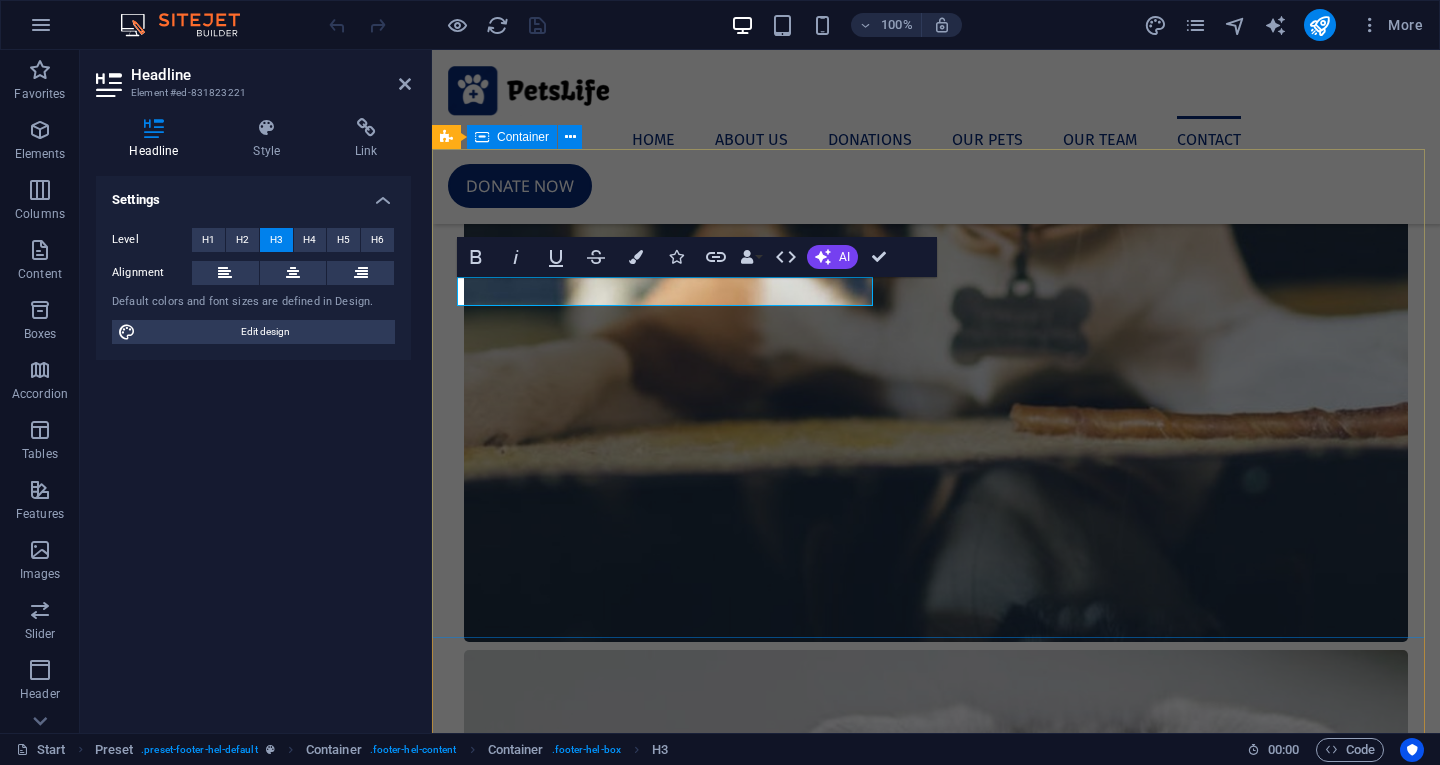 click on "Contact Get in touch ex.ekhcdc.org [NUMBER] [STREET] , [CITY], [STATE] [ZIP] +[PHONE] [EMAIL] Legal Notice | Privacy I have read and understand the privacy policy. Unreadable? Load new send" at bounding box center [936, 10391] 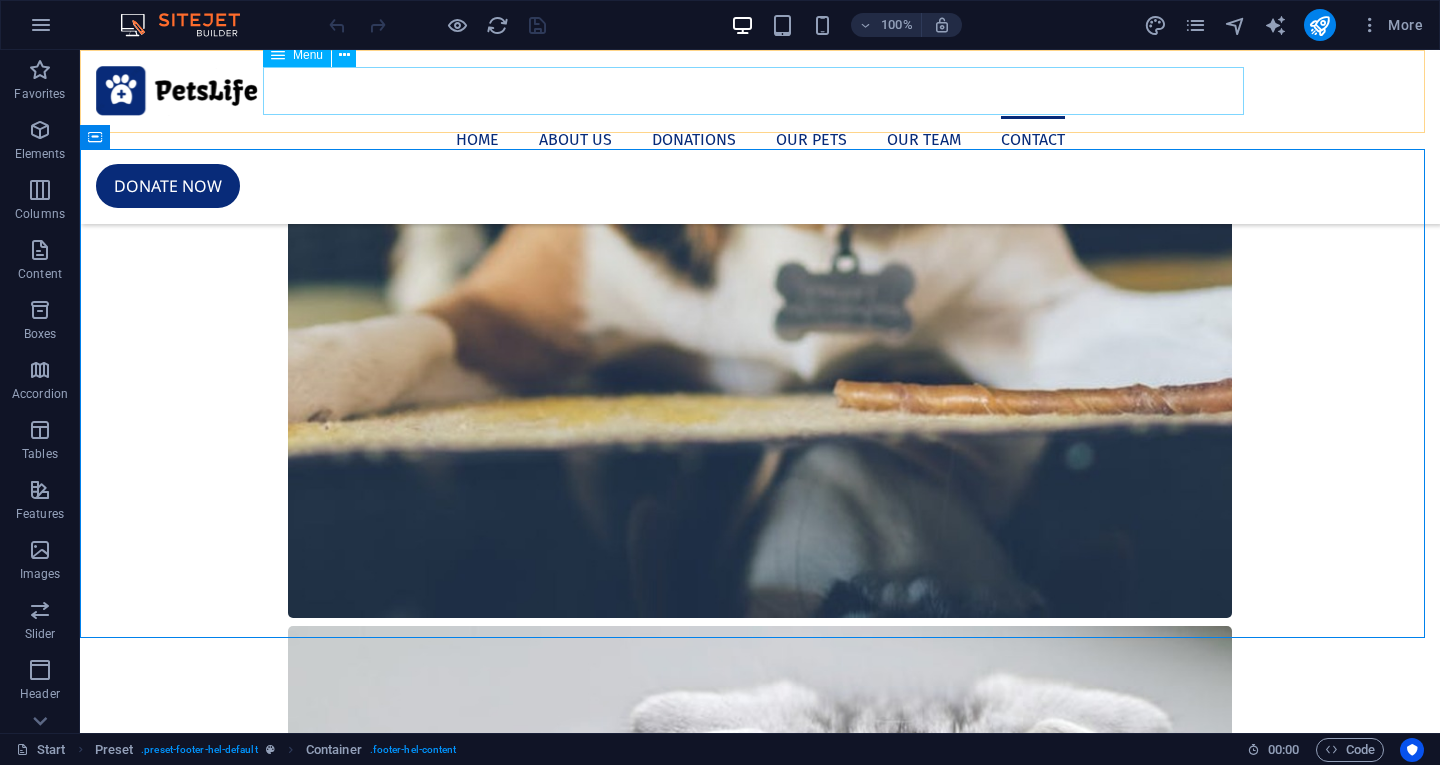 click on "Home About us Donations Our Pets Our Team Contact" at bounding box center (760, 140) 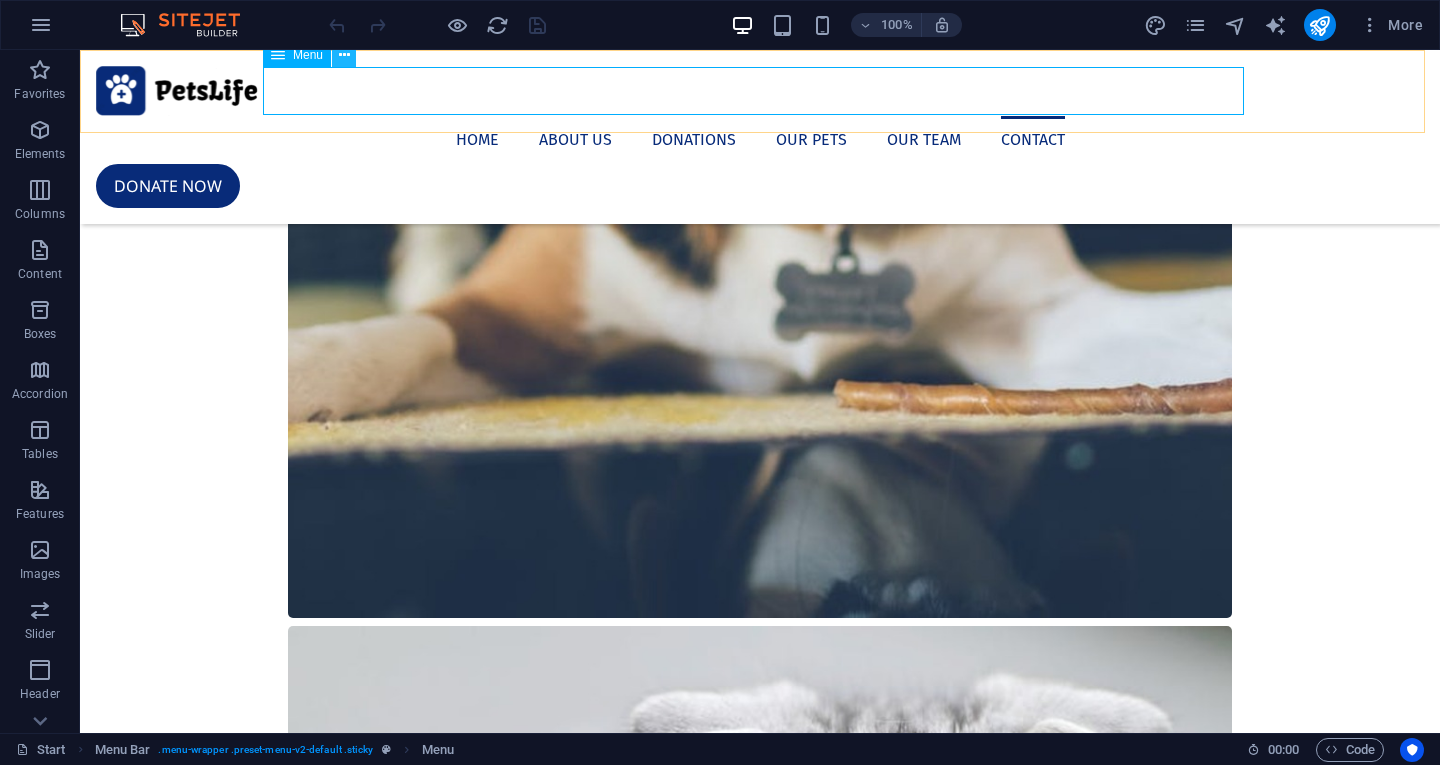 click at bounding box center [344, 55] 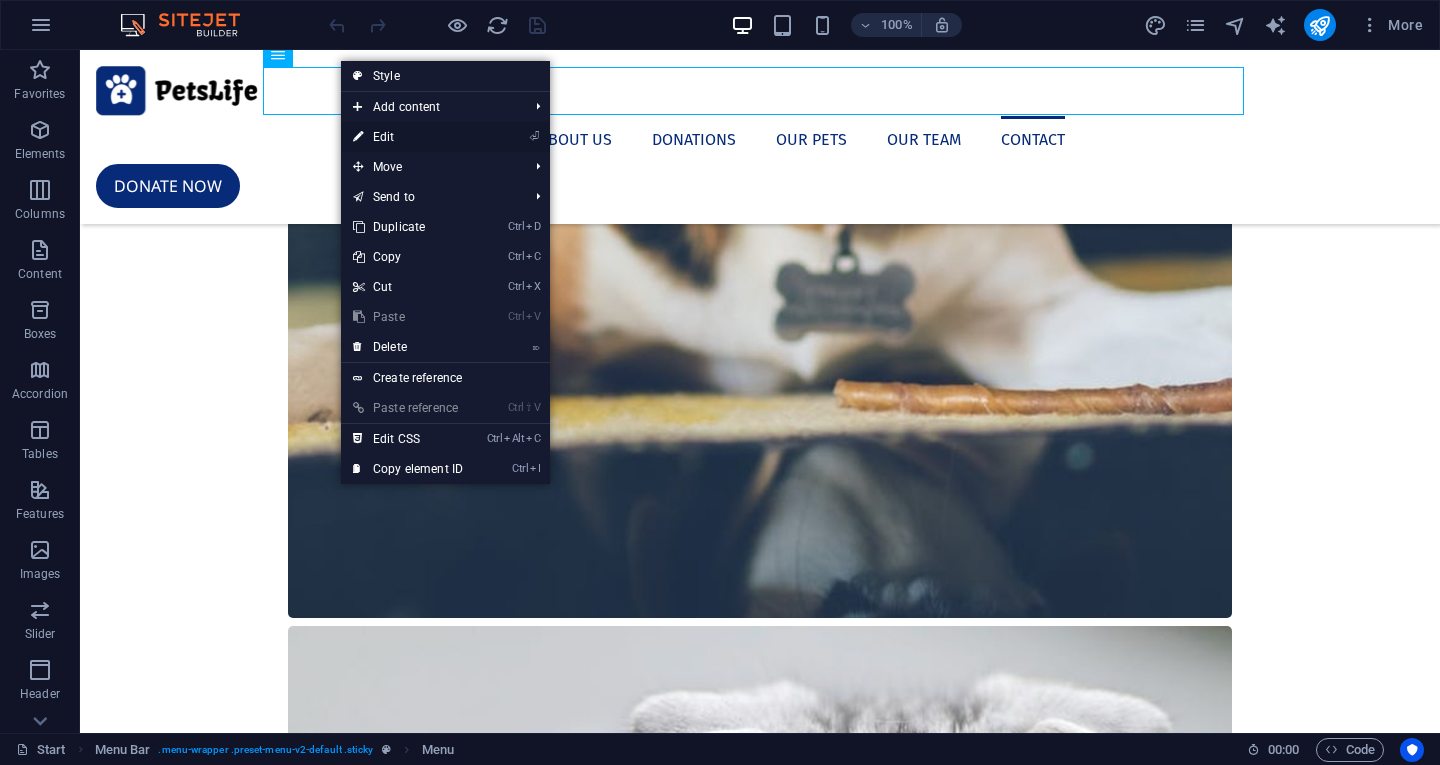 click on "⏎  Edit" at bounding box center (408, 137) 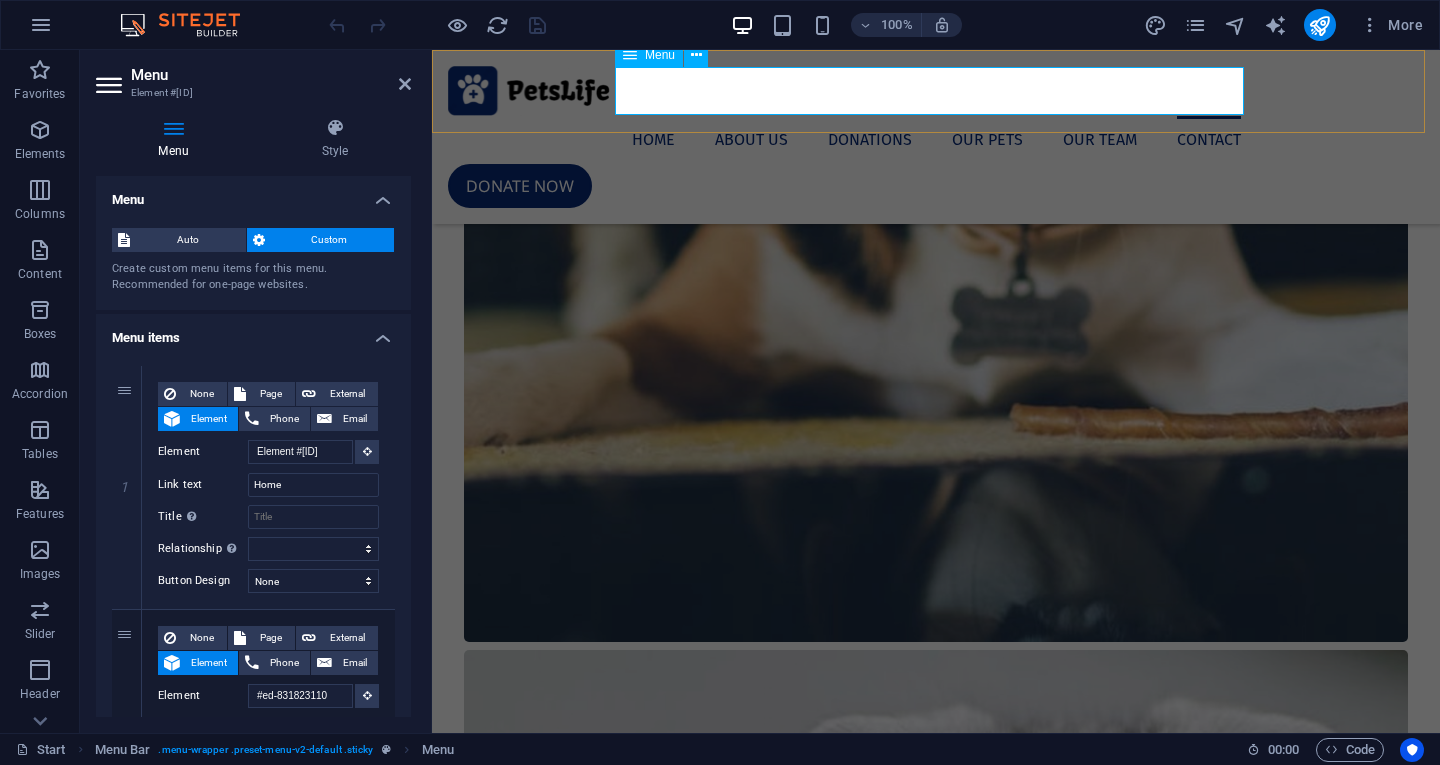 click on "Home About us Donations Our Pets Our Team Contact" at bounding box center [936, 140] 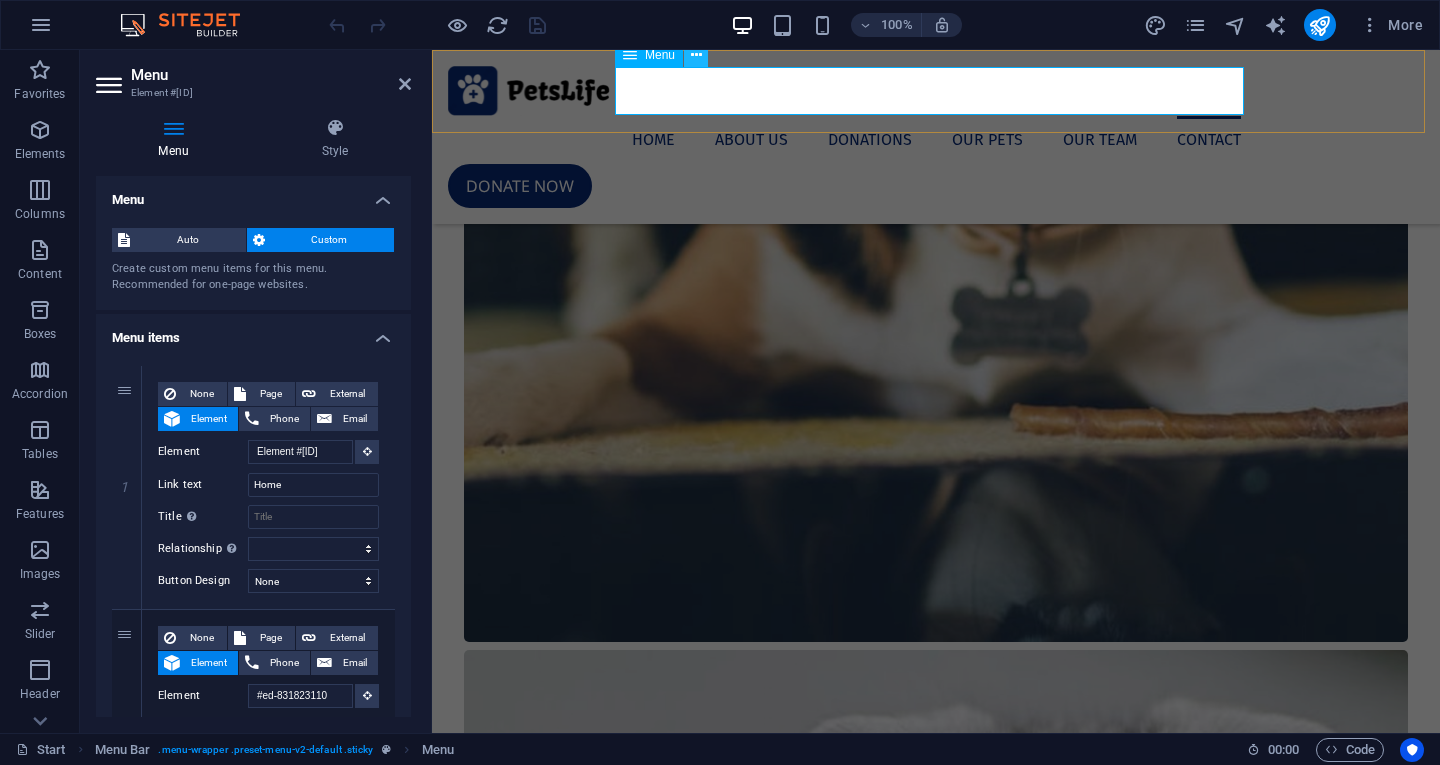 click at bounding box center [696, 55] 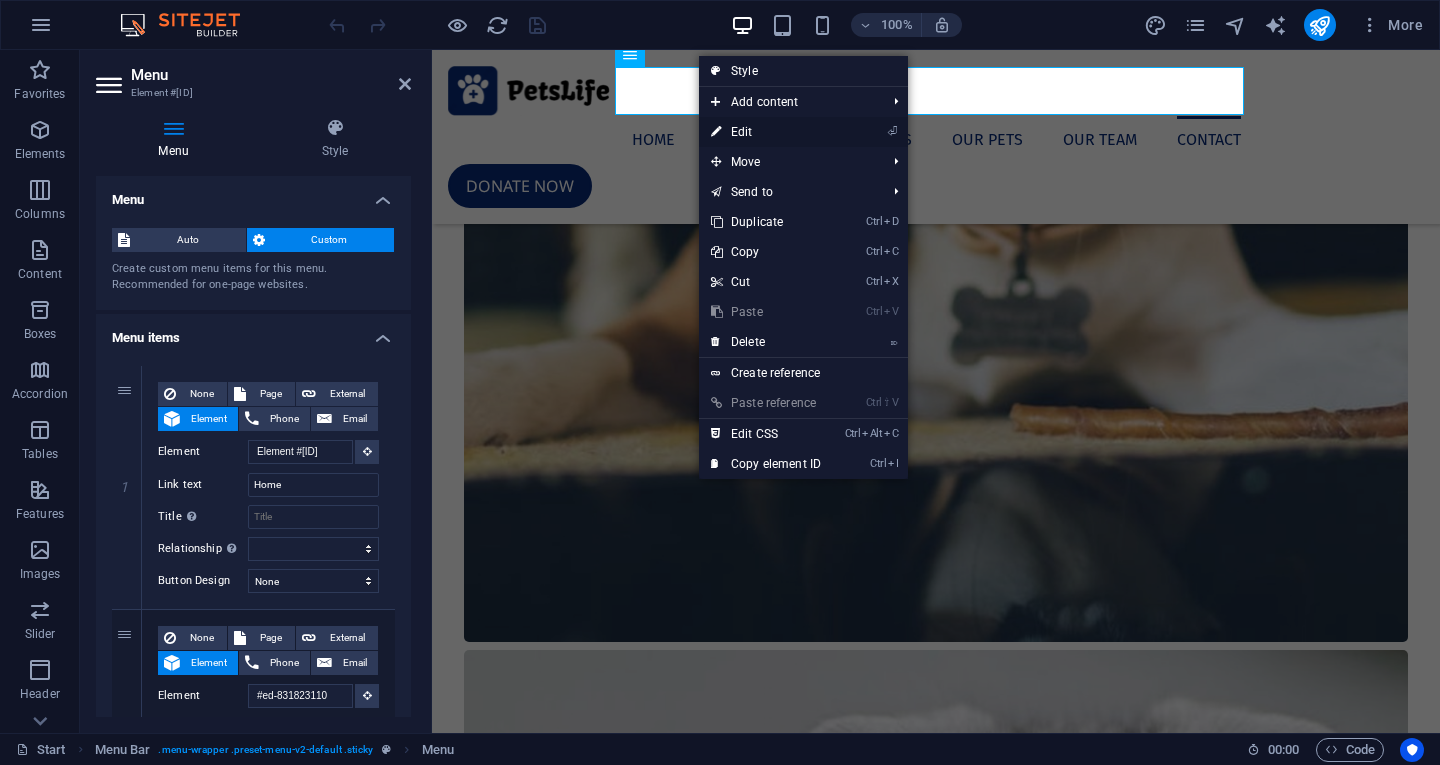 click on "⏎  Edit" at bounding box center (766, 132) 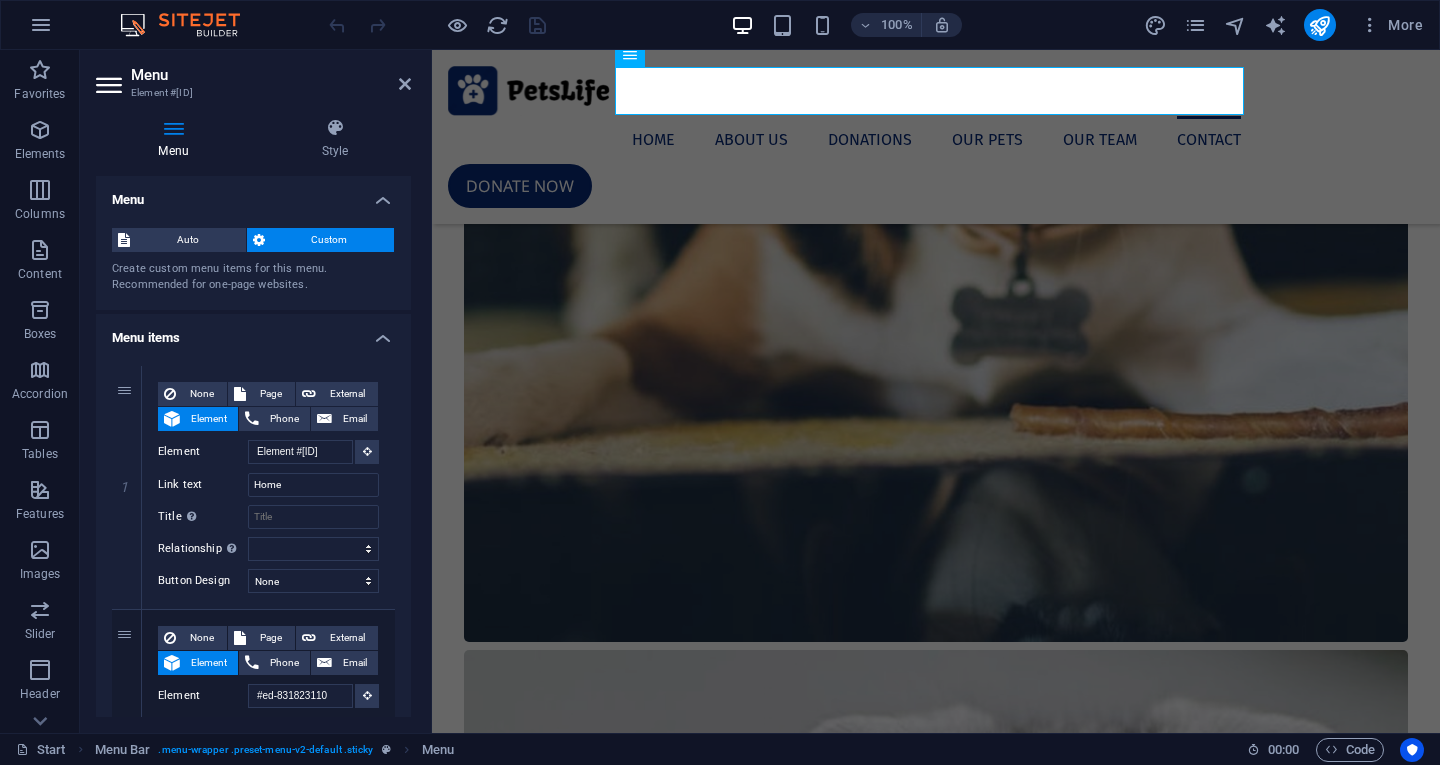 drag, startPoint x: 399, startPoint y: 252, endPoint x: 404, endPoint y: 391, distance: 139.0899 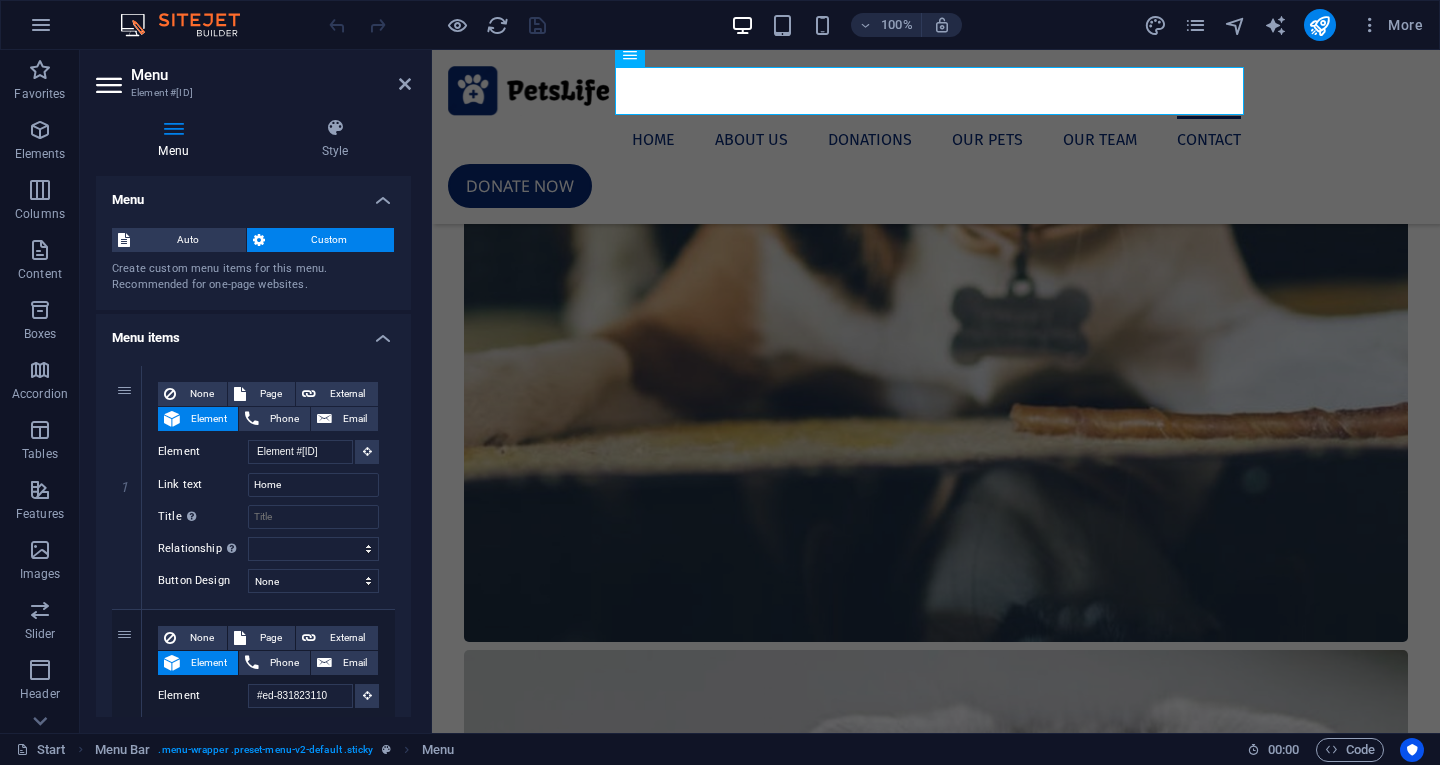 drag, startPoint x: 406, startPoint y: 340, endPoint x: 396, endPoint y: 402, distance: 62.801273 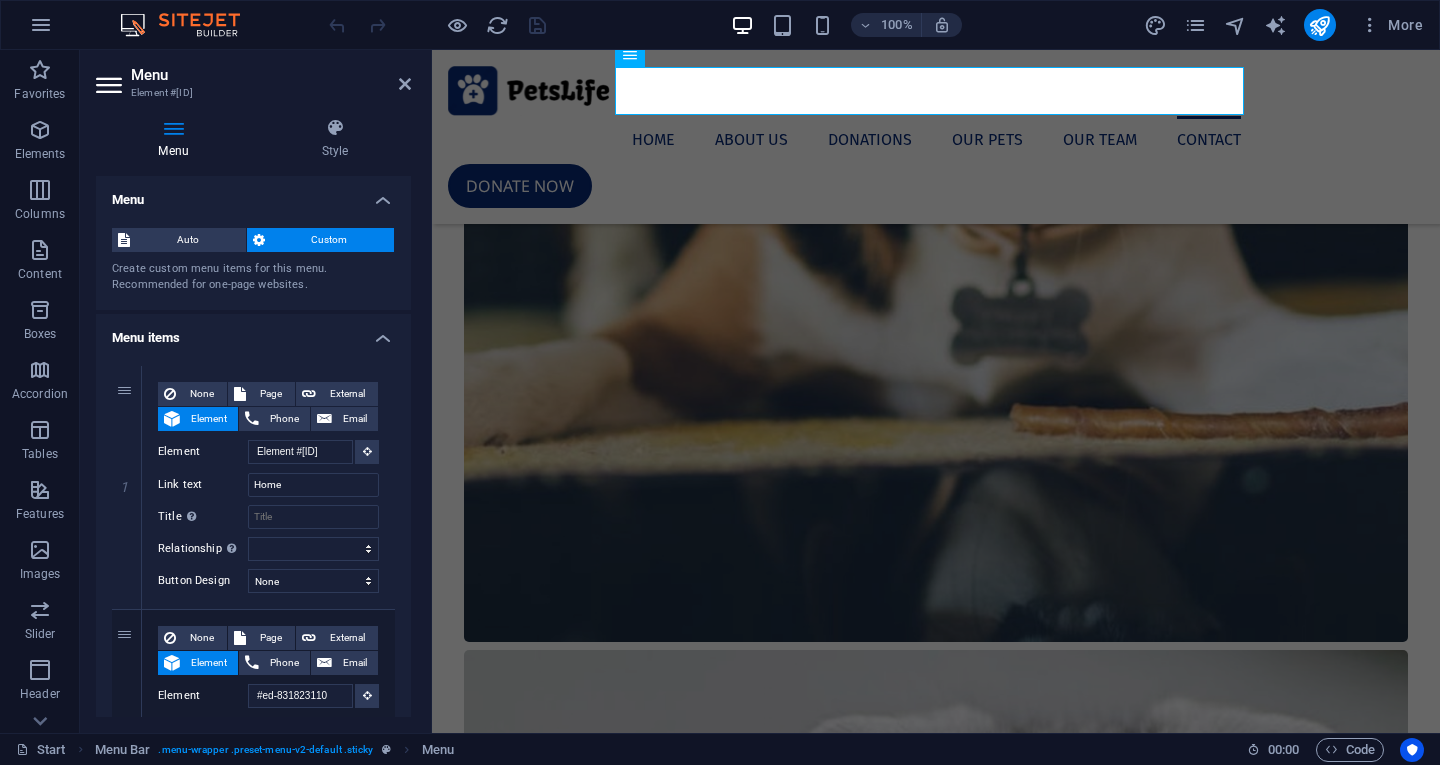 click on "Menu items 1 None Page External Element Phone Email Page Start Subpage Legal Notice Privacy Element #ed-831823080
URL Phone Email Link text Home Link target New tab Same tab Overlay Title Additional link description, should not be the same as the link text. The title is most often shown as a tooltip text when the mouse moves over the element. Leave empty if uncertain. Relationship Sets the  relationship of this link to the link target . For example, the value "nofollow" instructs search engines not to follow the link. Can be left empty. alternate author bookmark external help license next nofollow noreferrer noopener prev search tag Button Design None Default Primary Secondary 2 None Page External Element Phone Email Page Start Subpage Legal Notice Privacy Element #ed-831823110
URL Phone Email Link text About us Link target New tab Same tab Overlay Title Relationship Sets the  relationship of this link to the link target alternate author bookmark external help 3" at bounding box center (253, 1079) 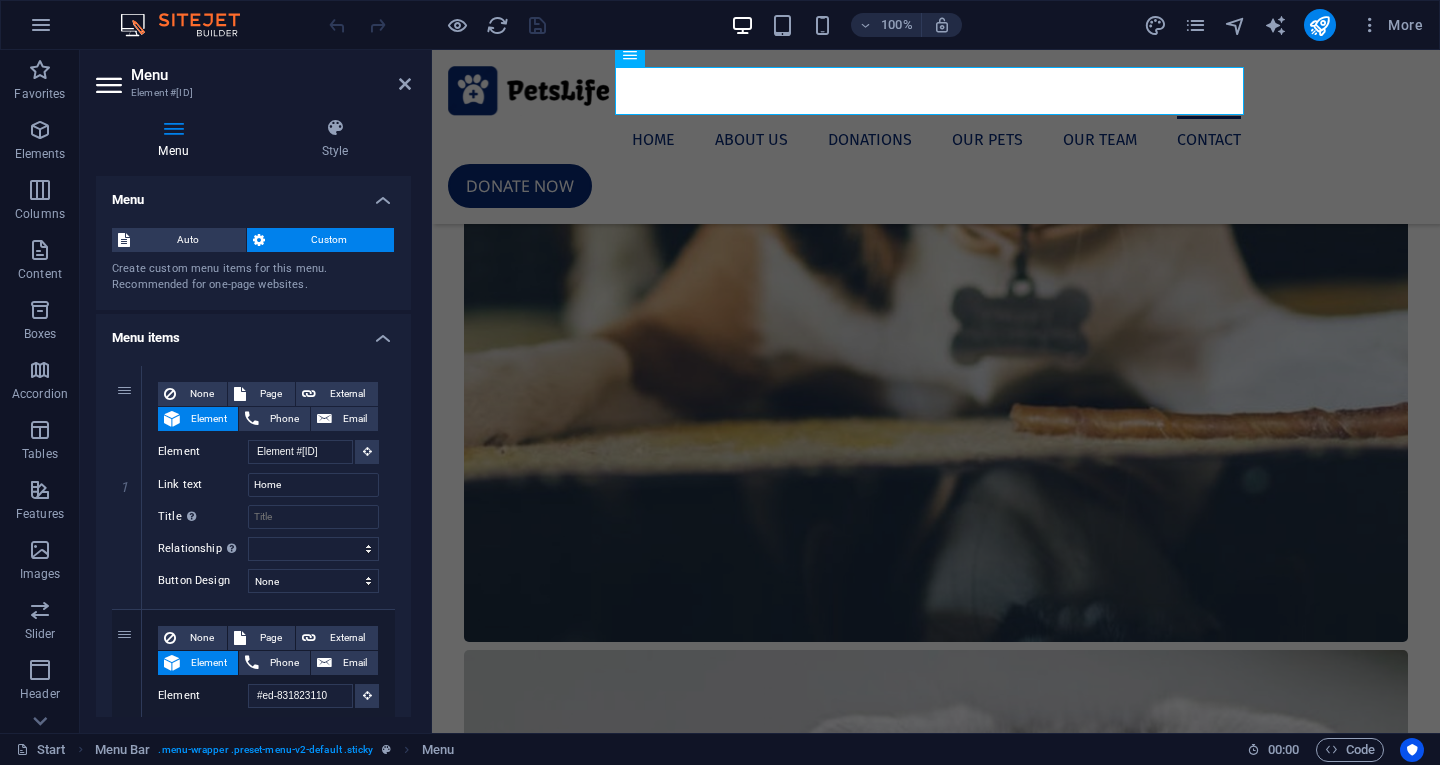 drag, startPoint x: 406, startPoint y: 339, endPoint x: 420, endPoint y: 398, distance: 60.63827 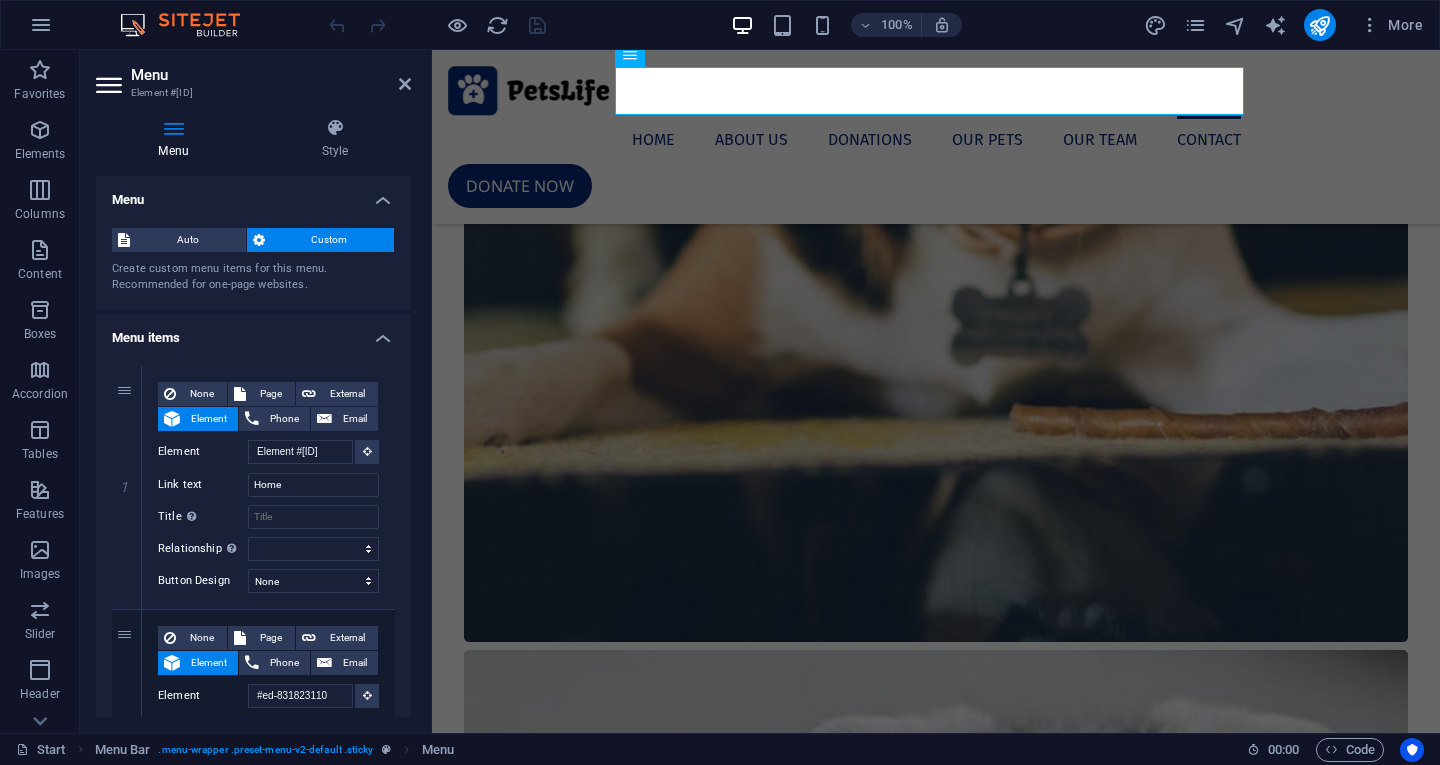 click on "Menu Style Menu Auto Custom Create custom menu items for this menu. Recommended for one-page websites. Manage pages Menu items 1 None Page External Element Phone Email Page Start Subpage Legal Notice Privacy Element #ed-831823080
URL Phone Email Link text Home Link target New tab Same tab Overlay Title Additional link description, should not be the same as the link text. The title is most often shown as a tooltip text when the mouse moves over the element. Leave empty if uncertain. Relationship Sets the  relationship of this link to the link target . For example, the value "nofollow" instructs search engines not to follow the link. Can be left empty. alternate author bookmark external help license next nofollow noreferrer noopener prev search tag Button Design None Default Primary Secondary 2 None Page External Element Phone Email Page Start Subpage Legal Notice Privacy Element #ed-831823110
URL Phone Email Link text About us Link target New tab Same tab Overlay" at bounding box center [253, 417] 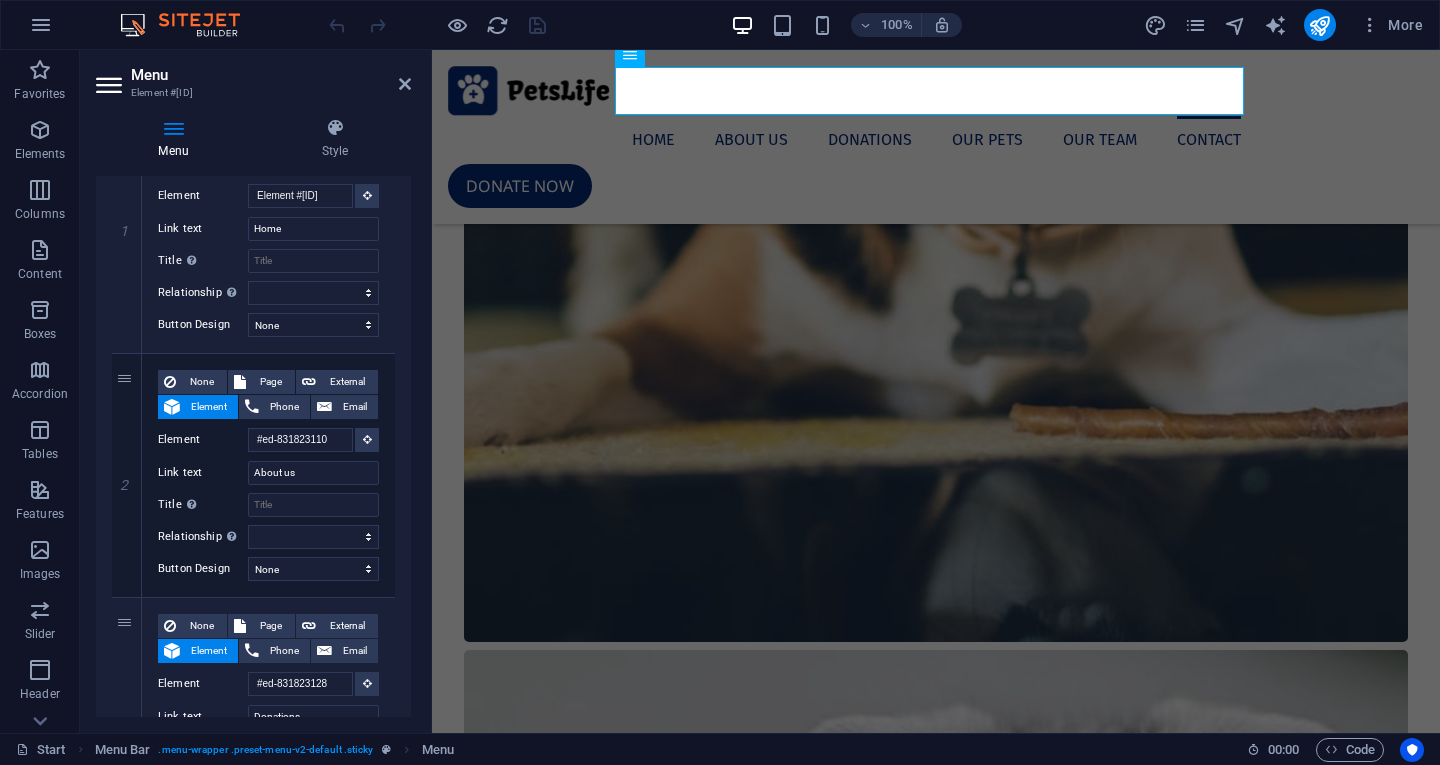 scroll, scrollTop: 257, scrollLeft: 0, axis: vertical 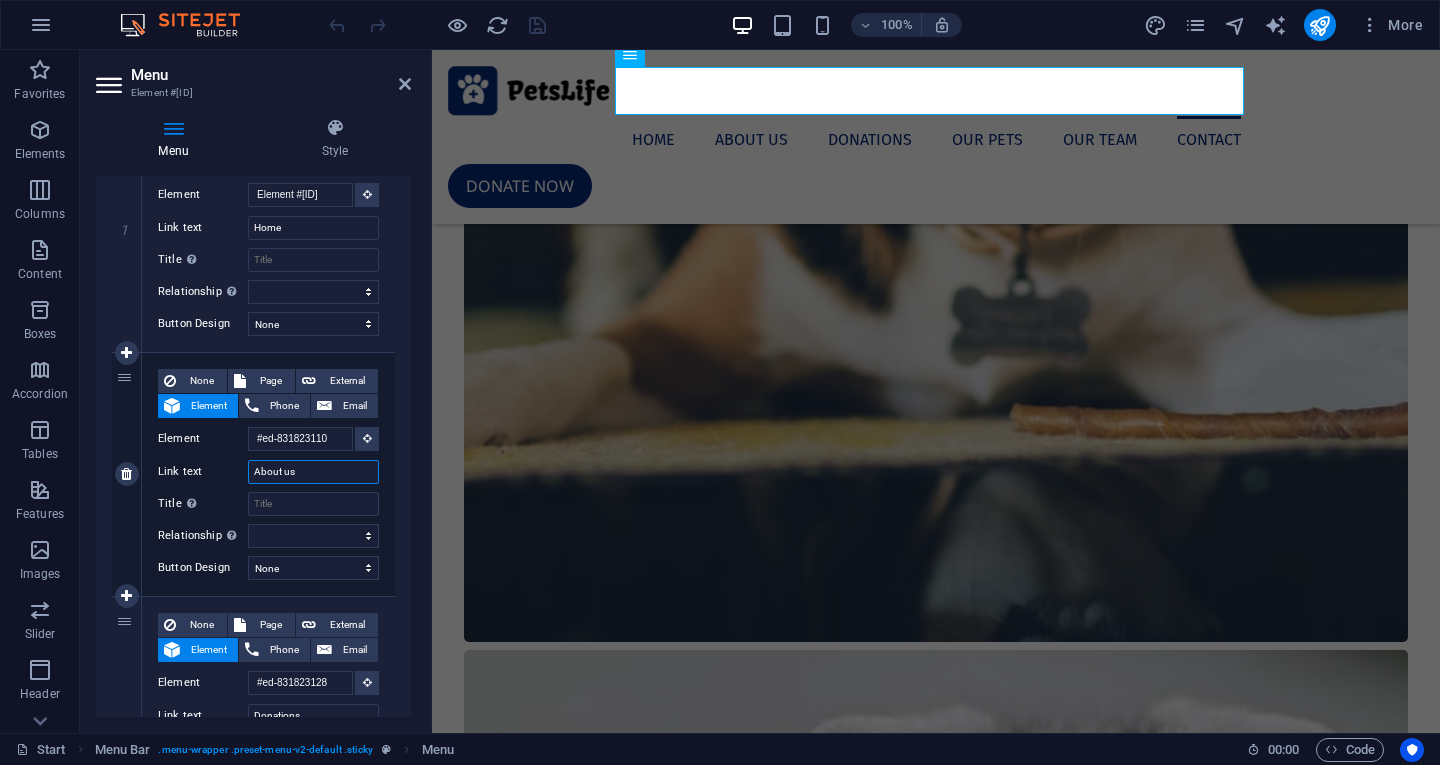 click on "About us" at bounding box center [313, 472] 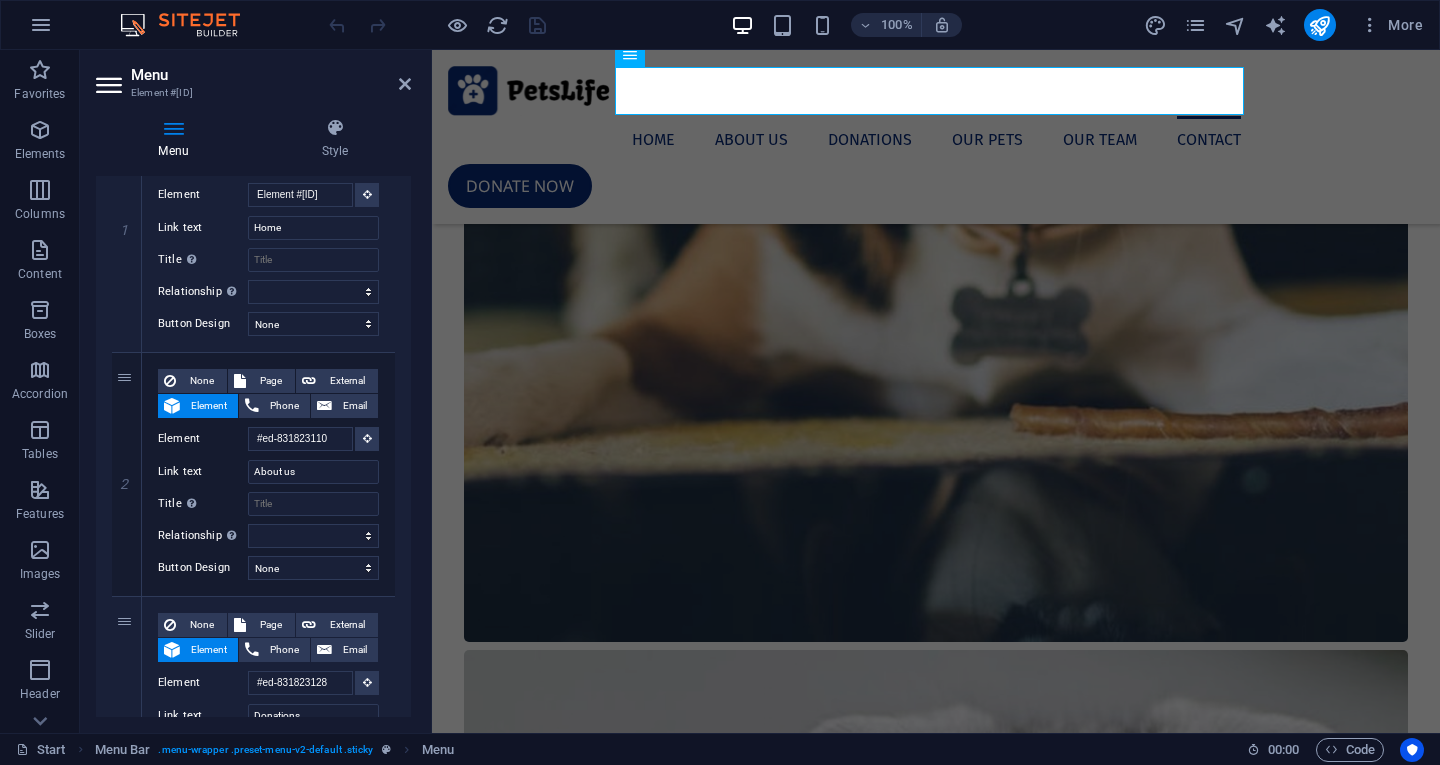drag, startPoint x: 406, startPoint y: 404, endPoint x: 400, endPoint y: 476, distance: 72.249565 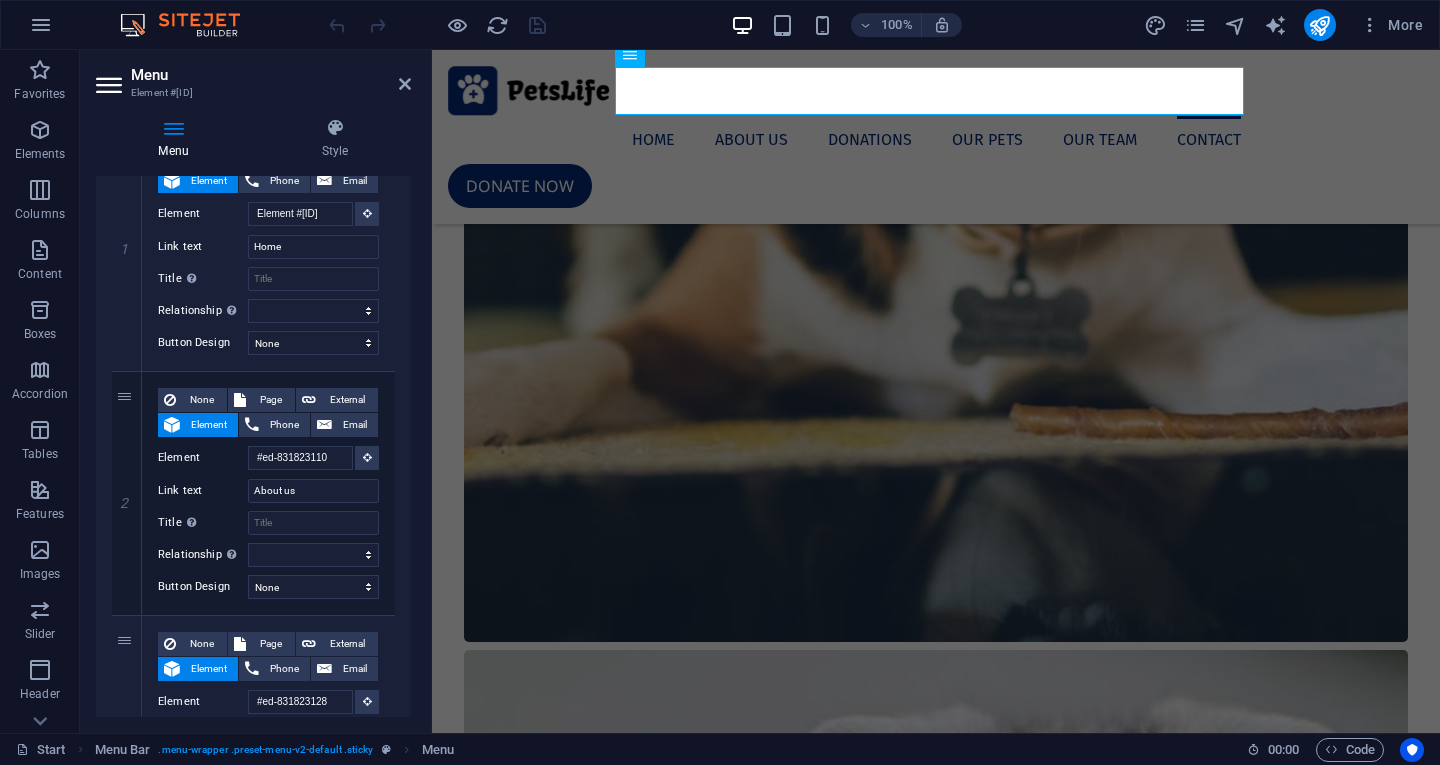 scroll, scrollTop: 0, scrollLeft: 0, axis: both 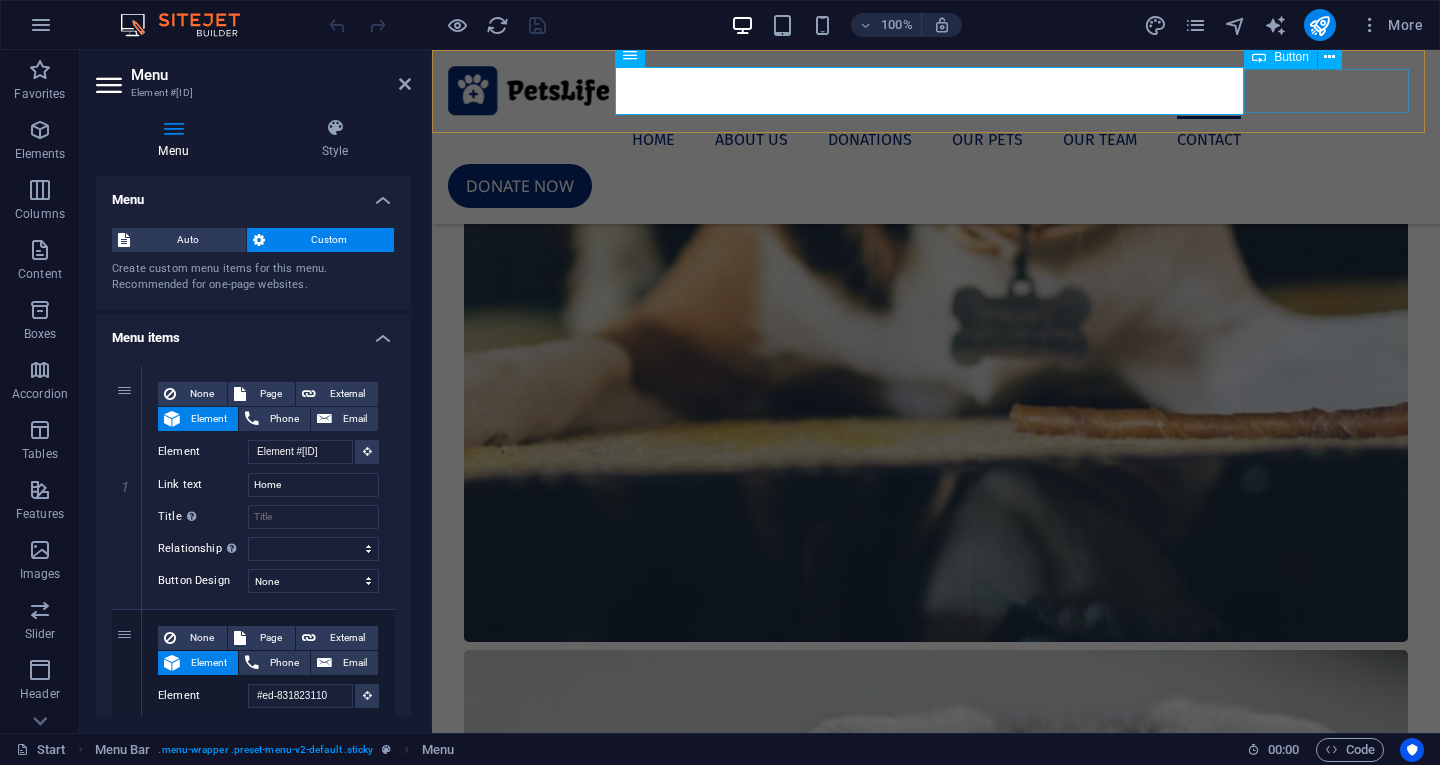 click on "Donate now" at bounding box center (936, 186) 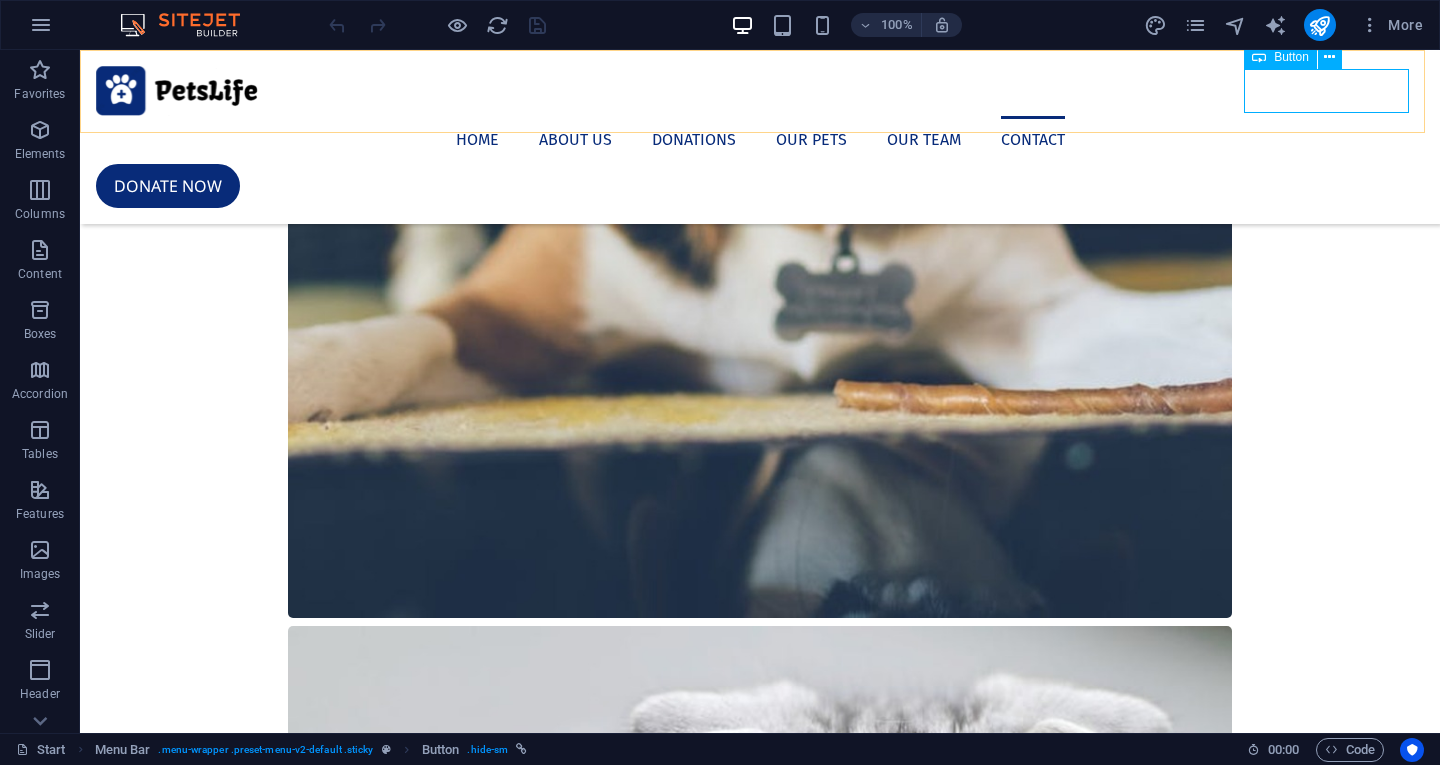 click on "Donate now" at bounding box center [760, 186] 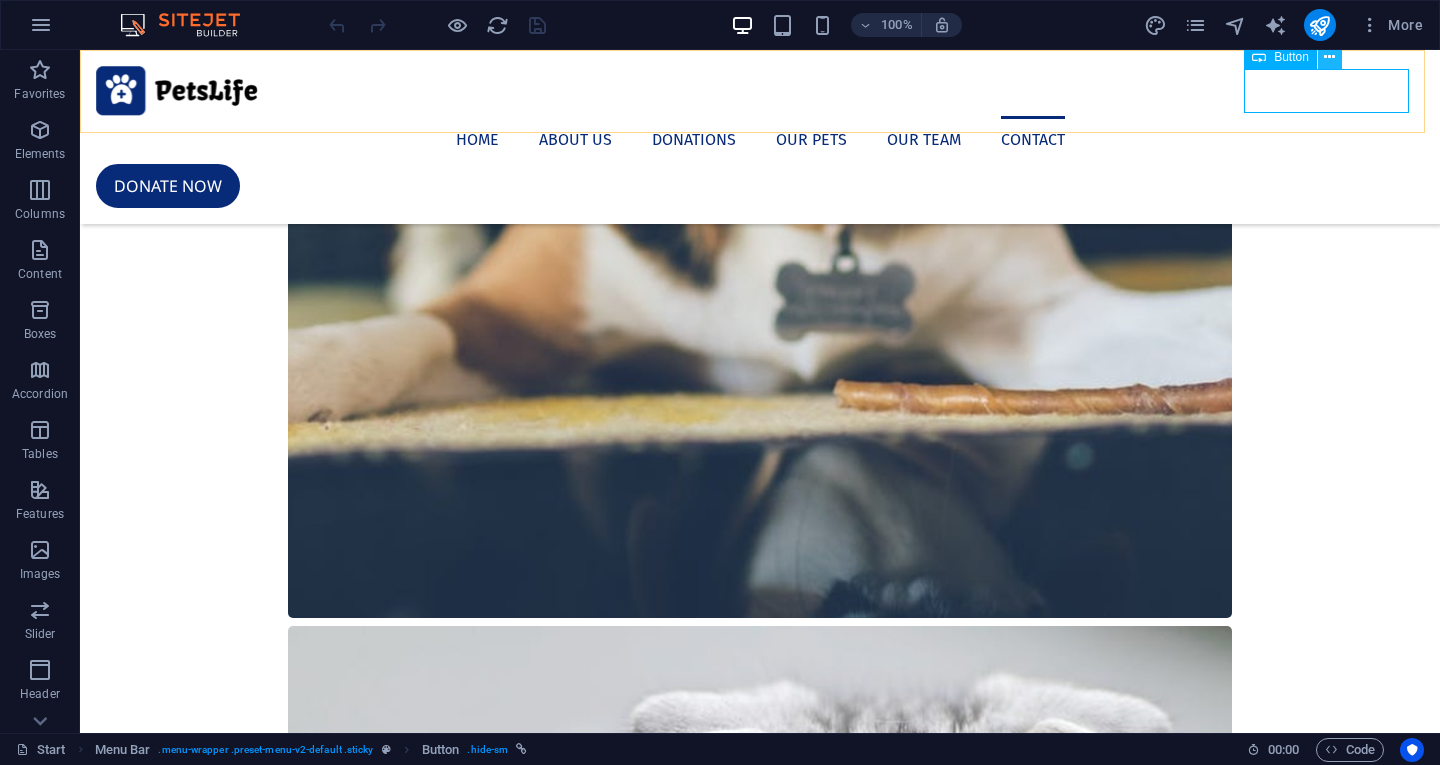 click at bounding box center [1329, 57] 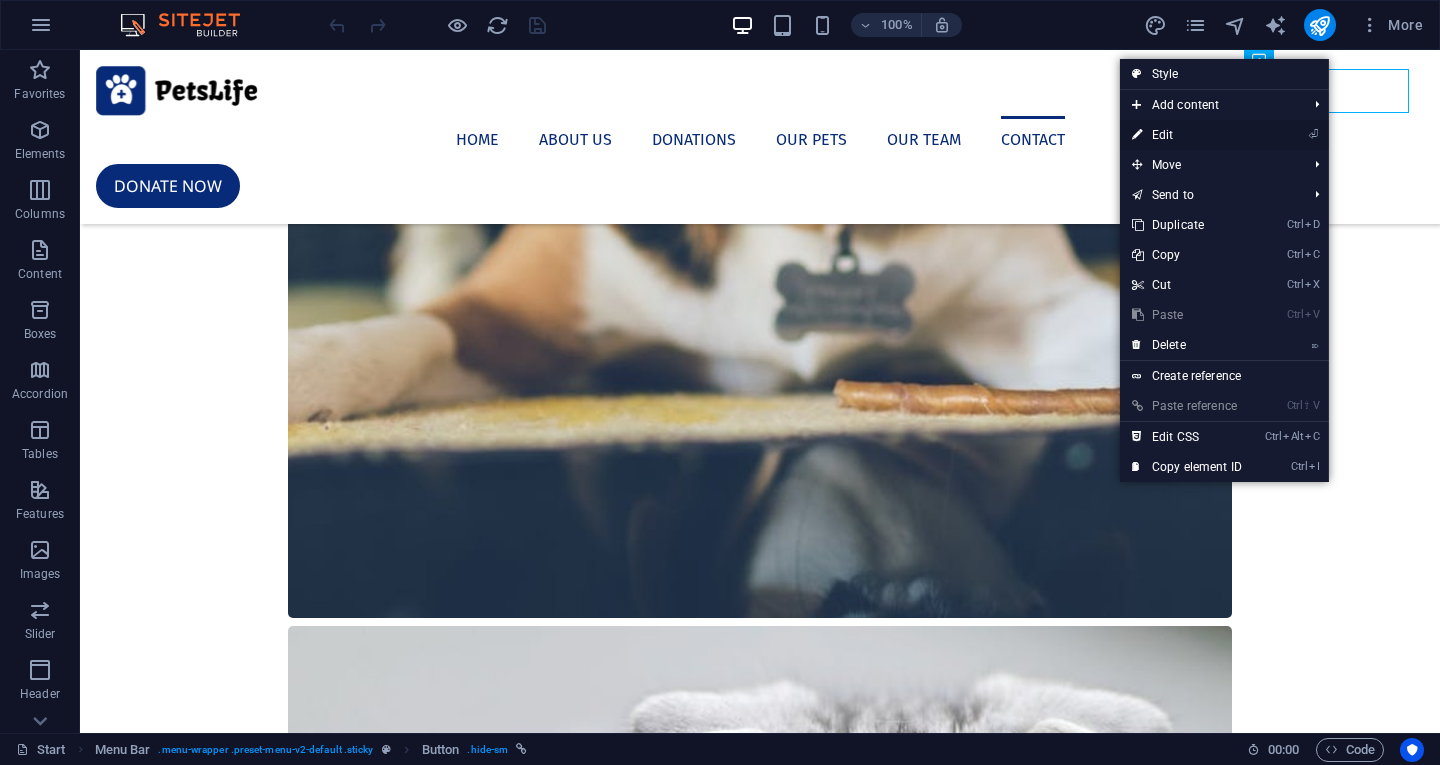click on "⏎  Edit" at bounding box center [1187, 135] 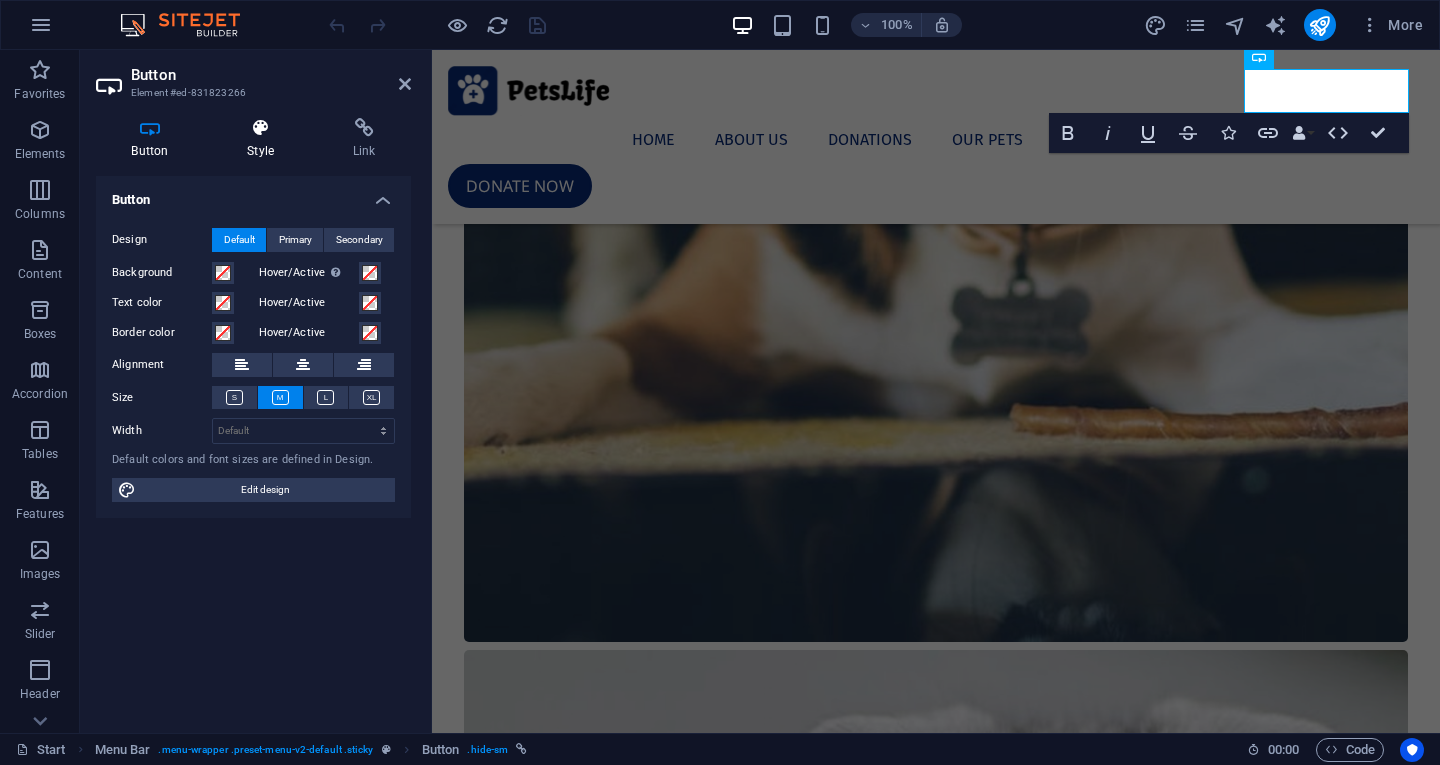 click on "Style" at bounding box center [265, 139] 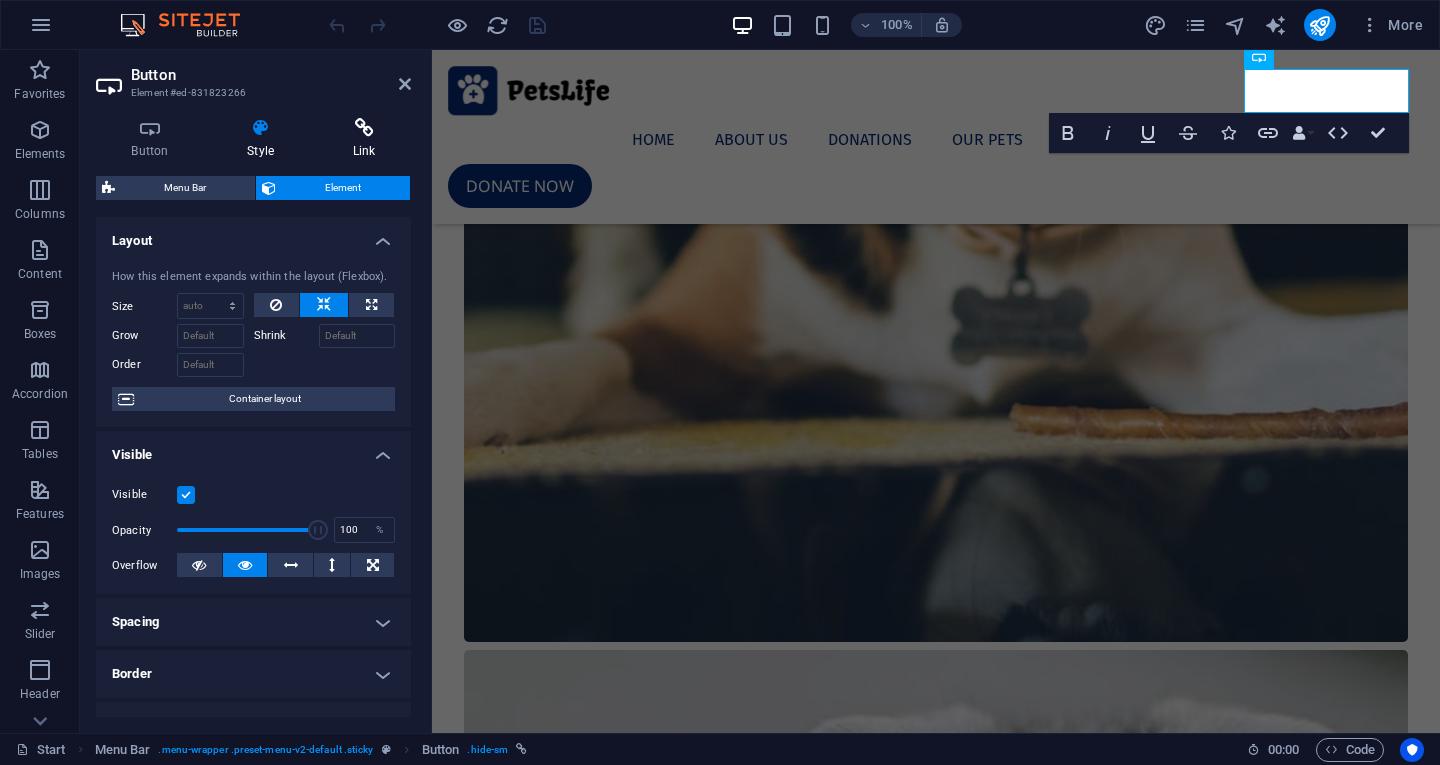 click on "Link" at bounding box center [364, 139] 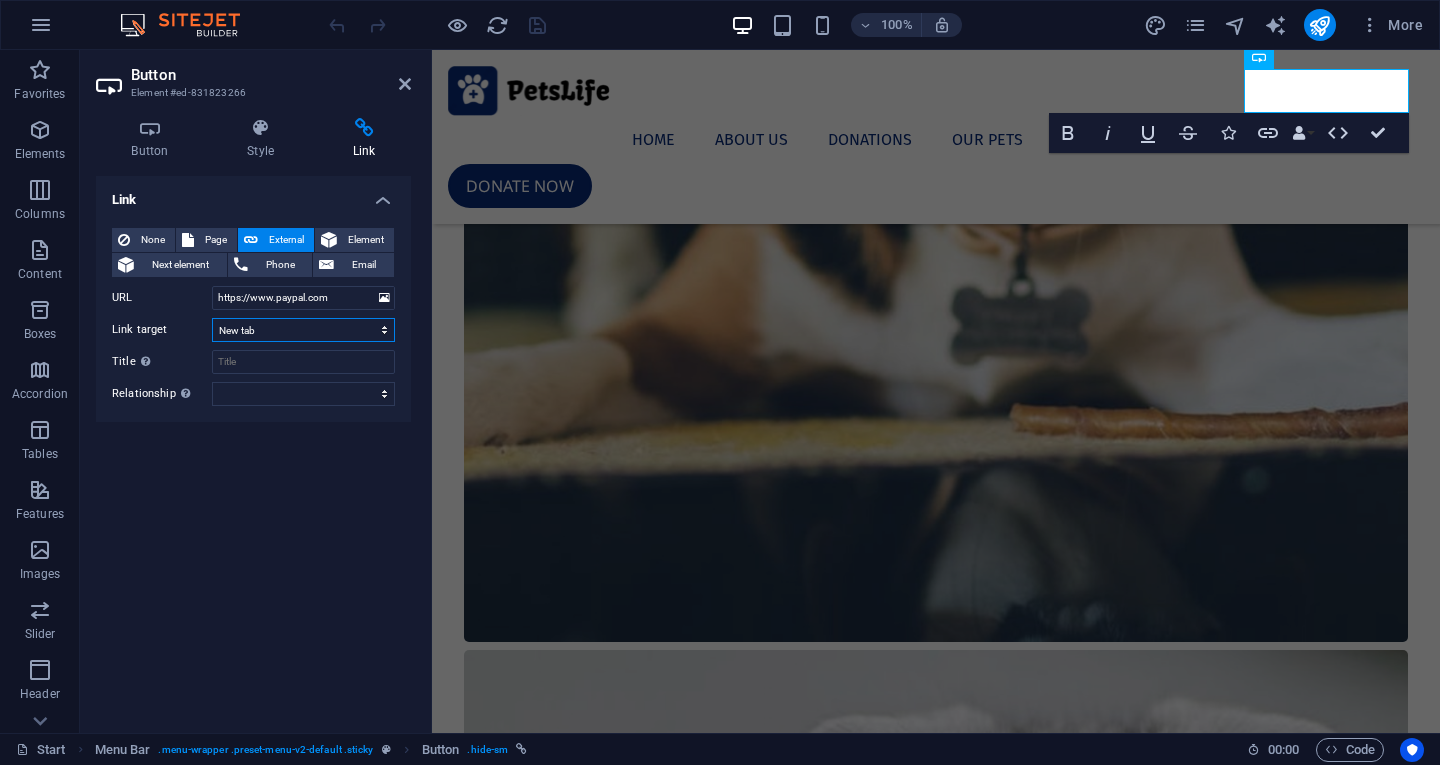 click on "New tab Same tab Overlay" at bounding box center (303, 330) 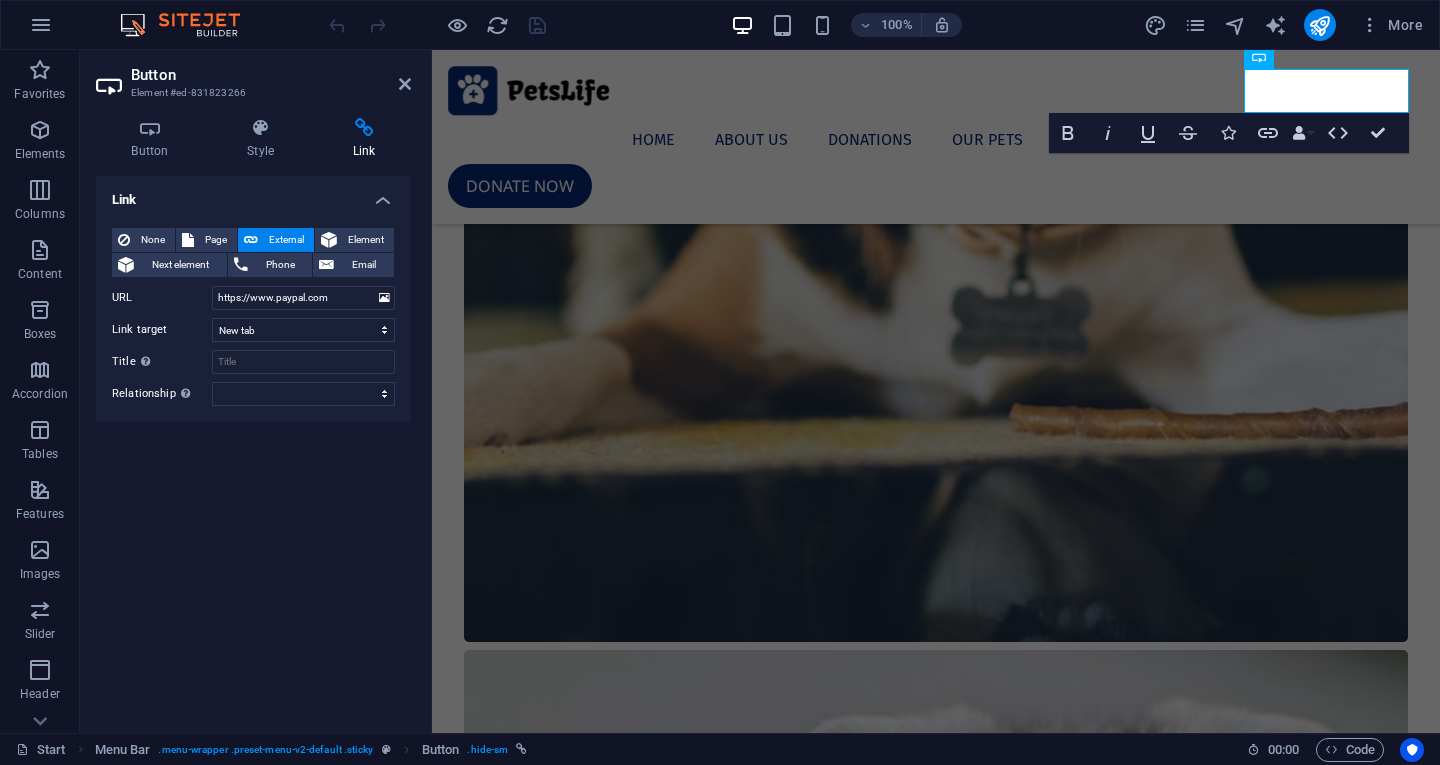 click on "Link None Page External Element Next element Phone Email Page Start Subpage Legal Notice Privacy Element
URL https://www.paypal.com Phone Email Link target New tab Same tab Overlay Title Additional link description, should not be the same as the link text. The title is most often shown as a tooltip text when the mouse moves over the element. Leave empty if uncertain. Relationship Sets the  relationship of this link to the link target . For example, the value "nofollow" instructs search engines not to follow the link. Can be left empty. alternate author bookmark external help license next nofollow noreferrer noopener prev search tag" at bounding box center [253, 446] 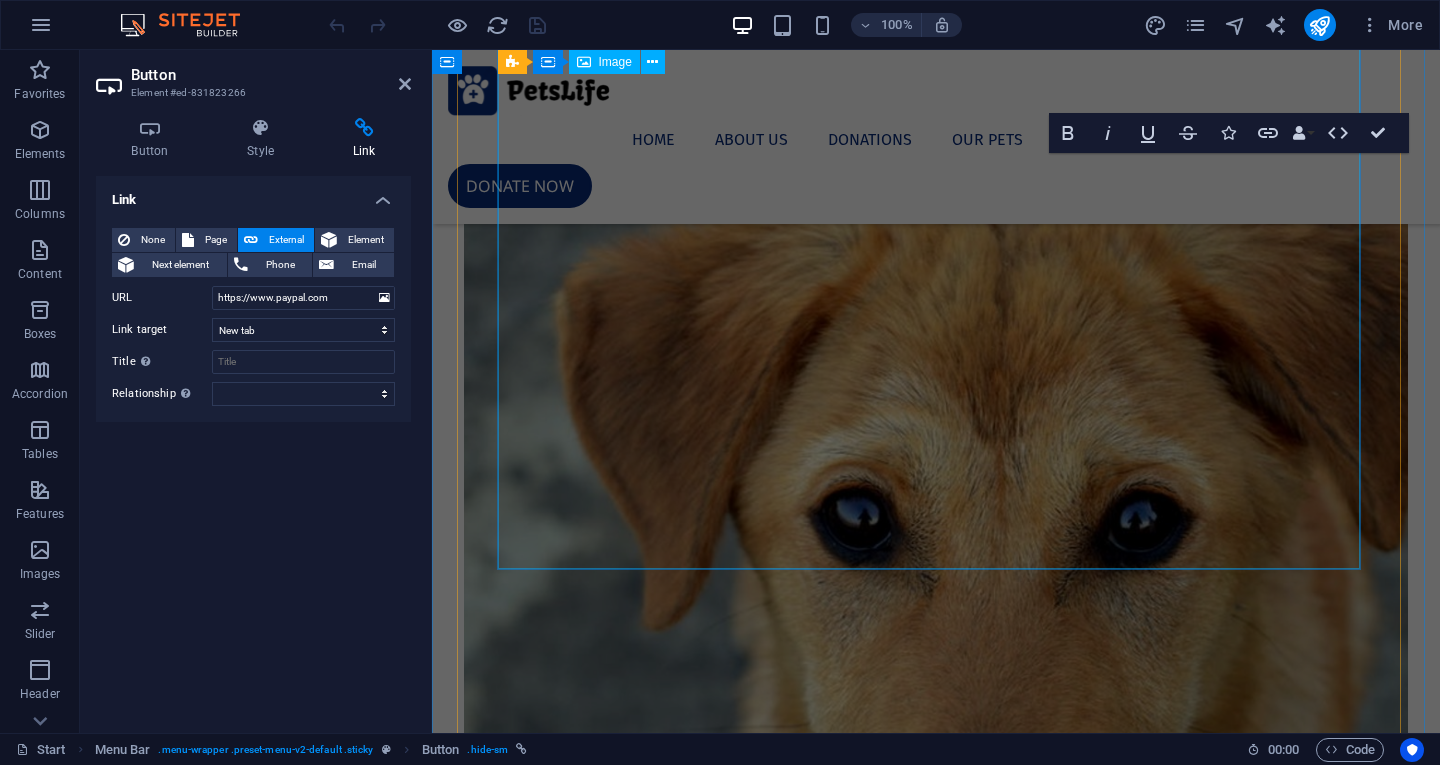 scroll, scrollTop: 6036, scrollLeft: 0, axis: vertical 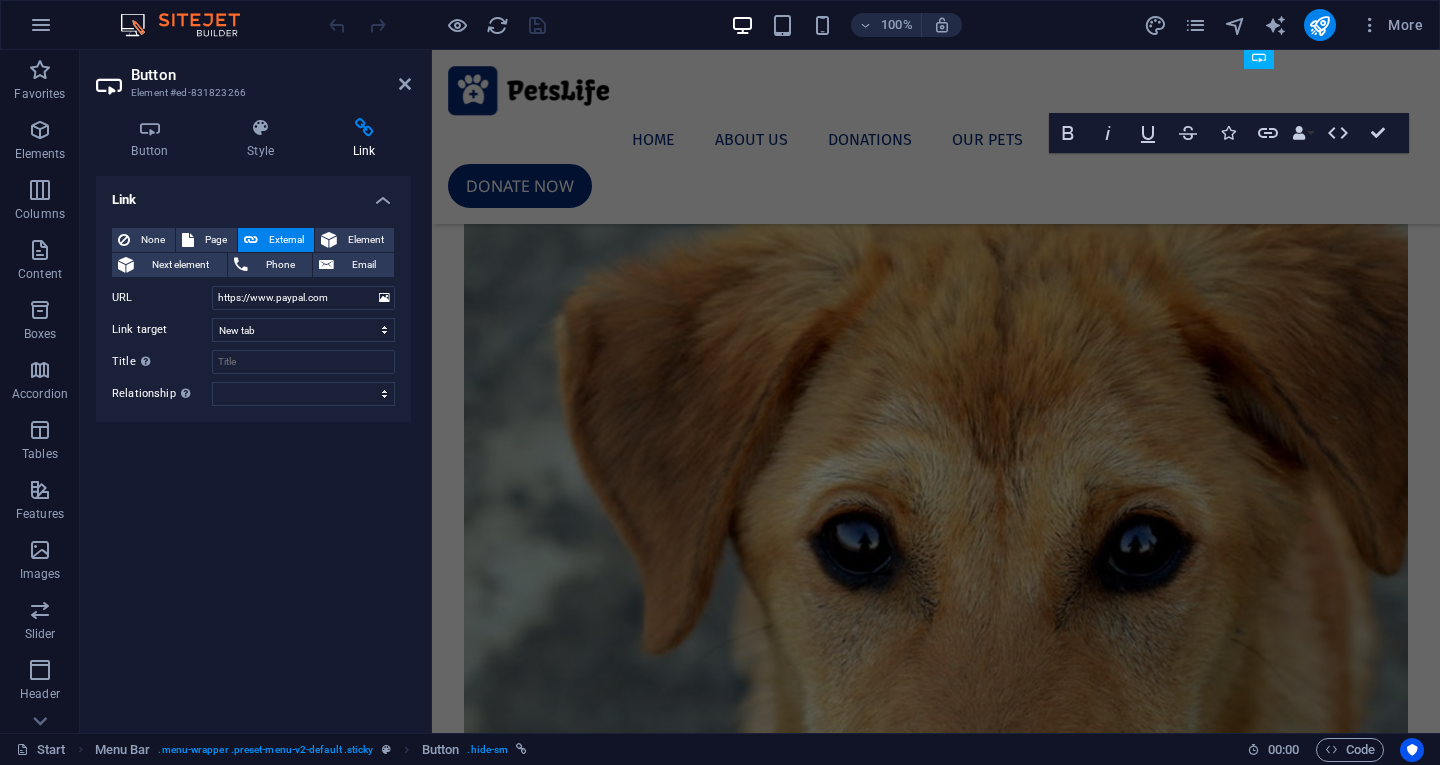 click at bounding box center [437, 25] 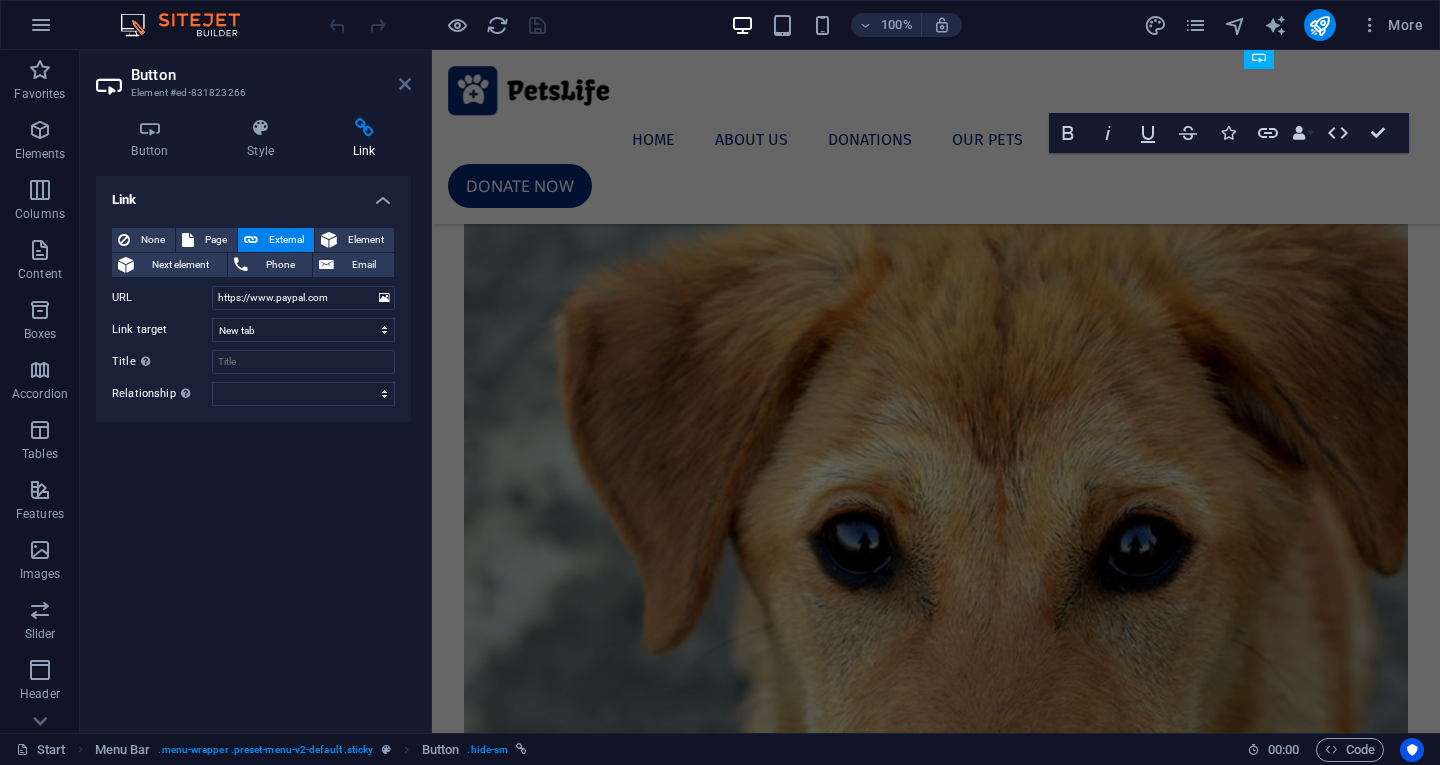 click at bounding box center (405, 84) 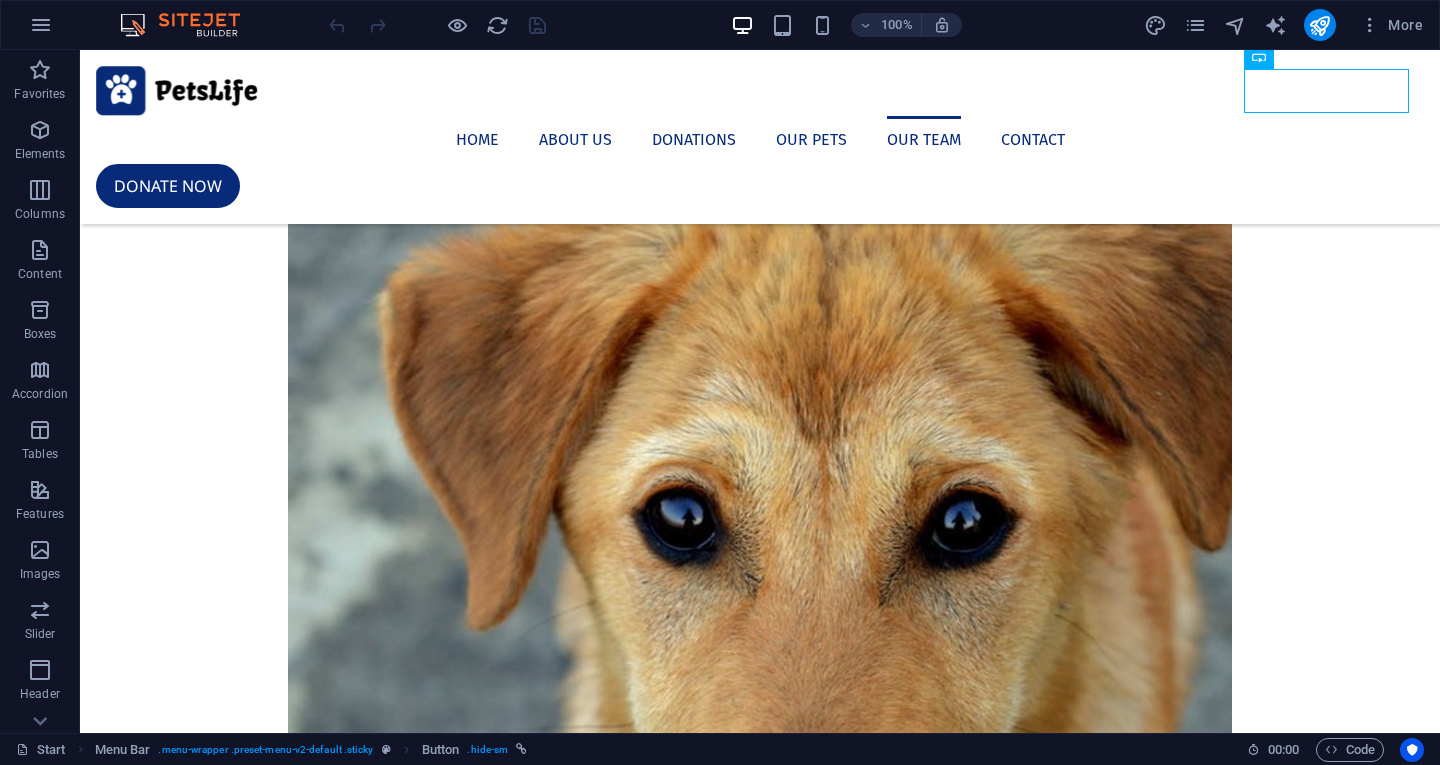 click at bounding box center [437, 25] 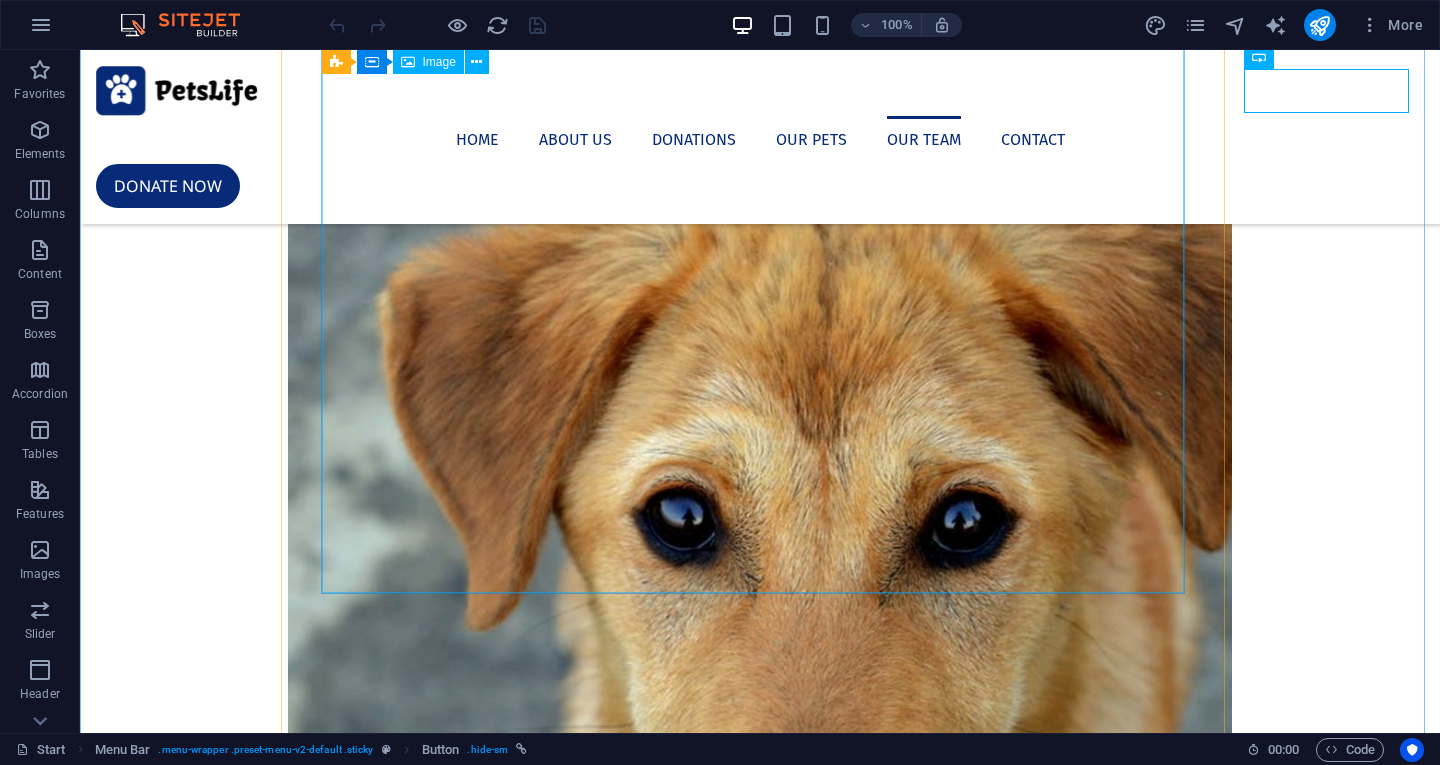 click at bounding box center (760, 10012) 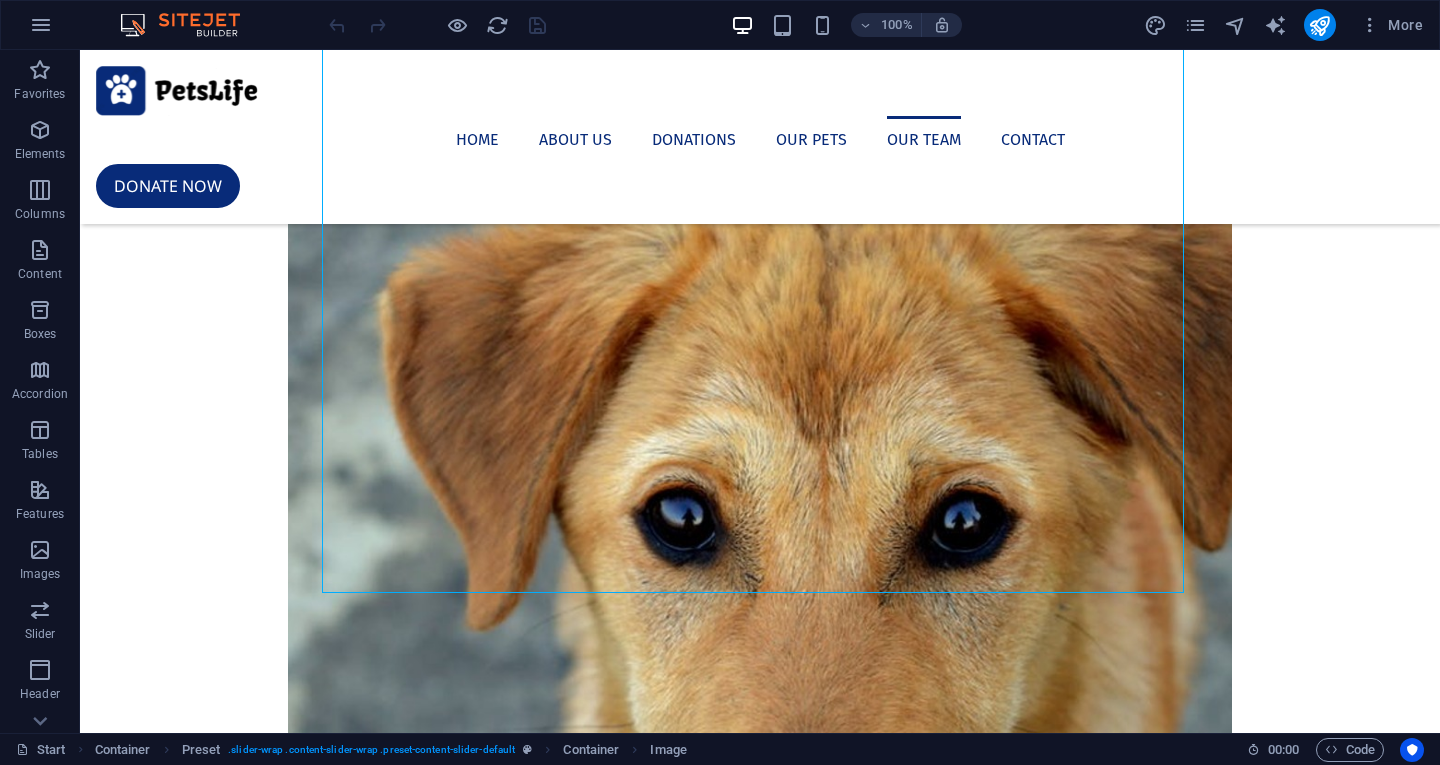 click at bounding box center [437, 25] 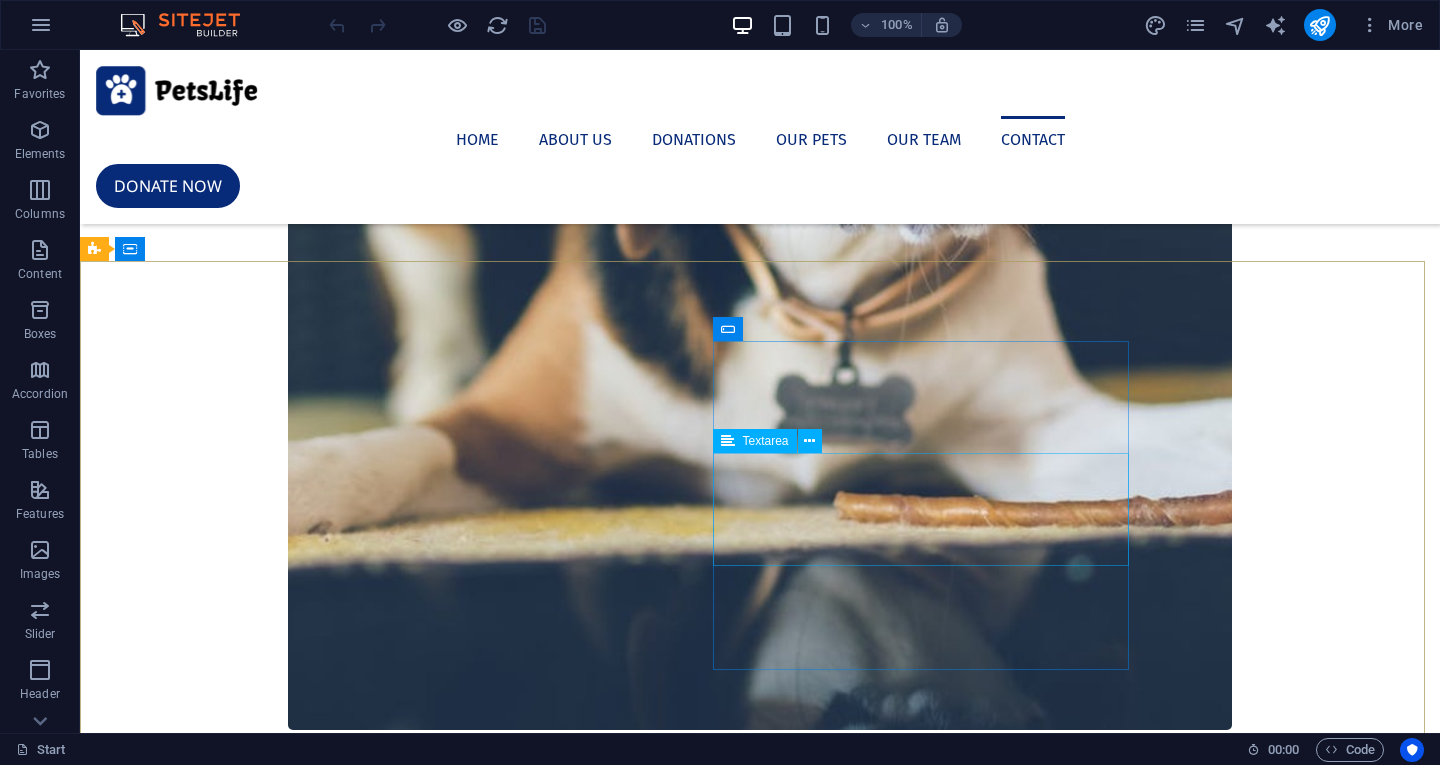 scroll, scrollTop: 7842, scrollLeft: 0, axis: vertical 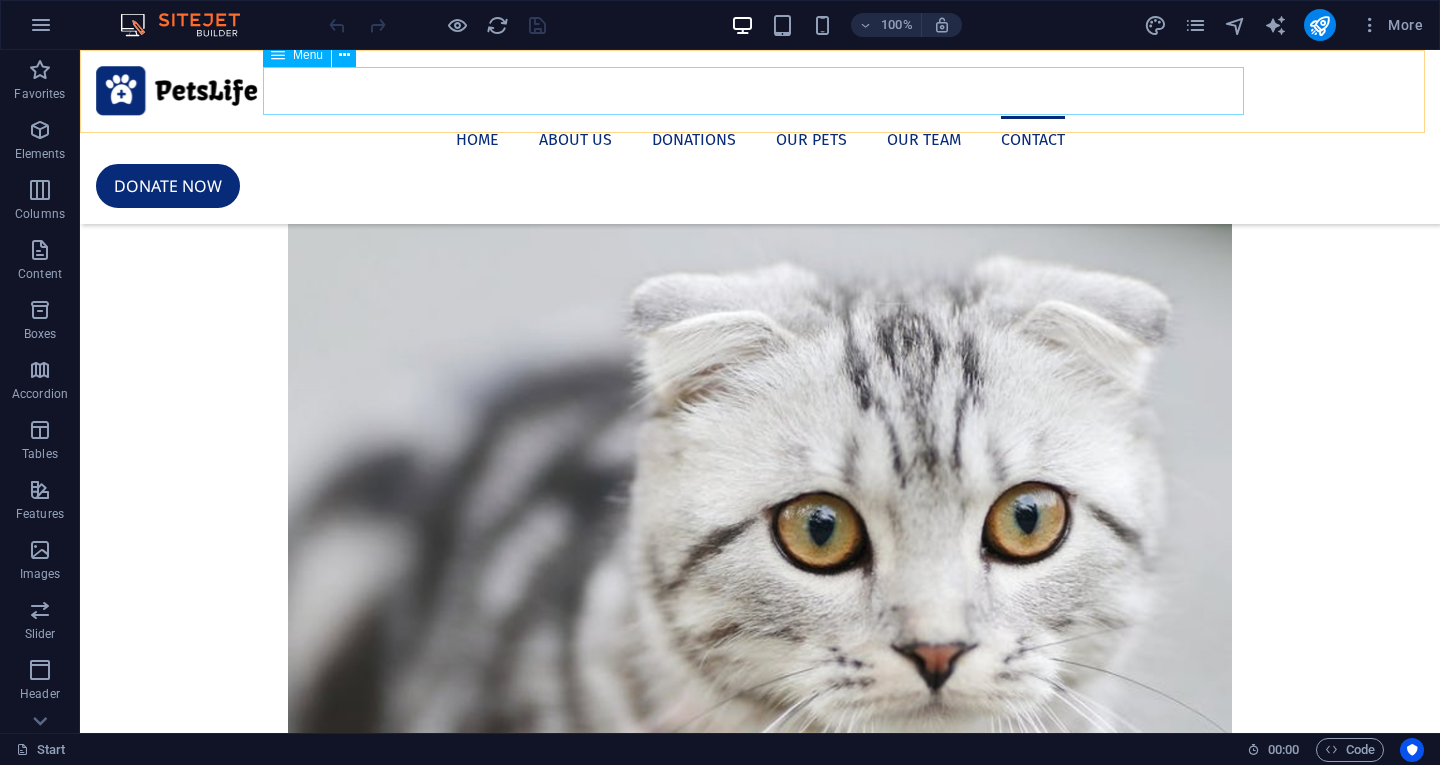 click on "Home About us Donations Our Pets Our Team Contact" at bounding box center [760, 140] 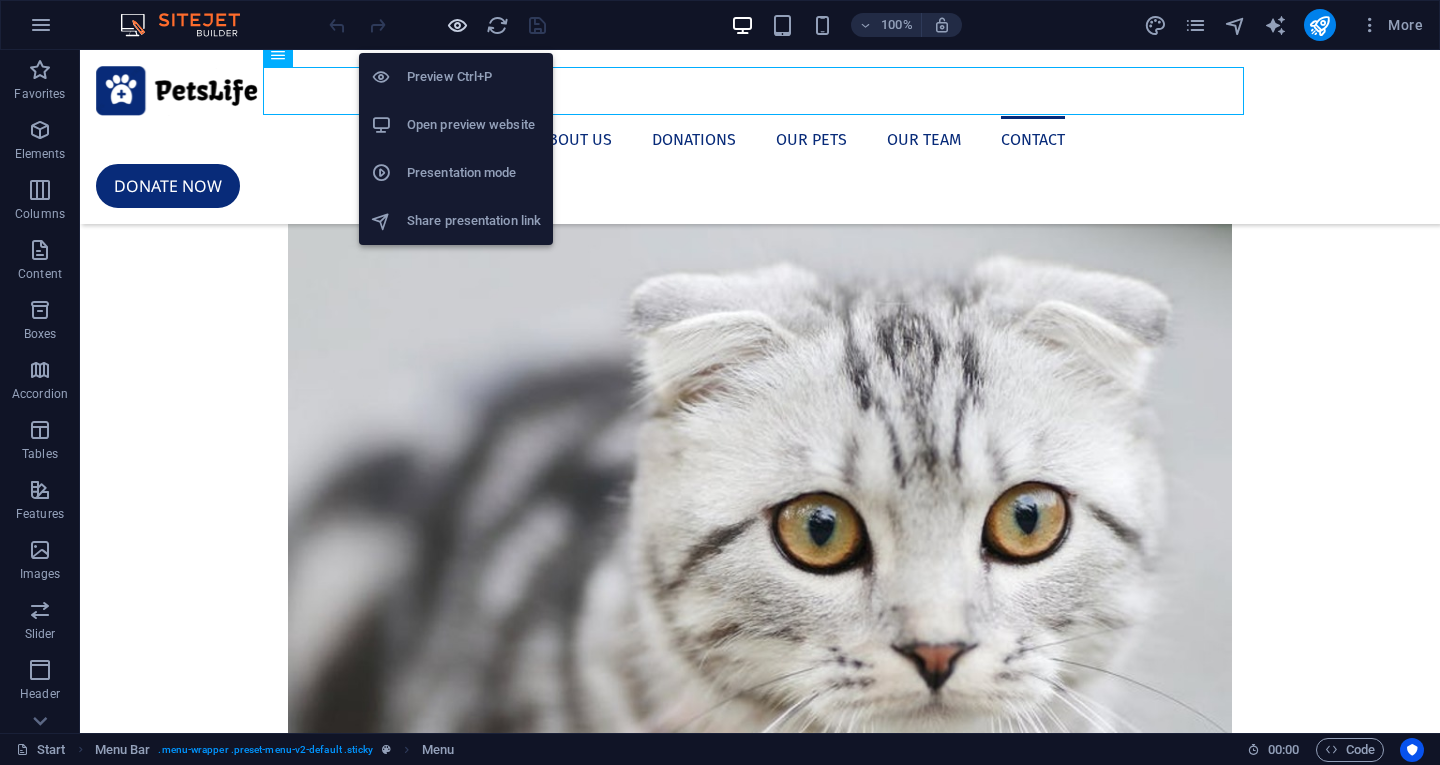 click at bounding box center [457, 25] 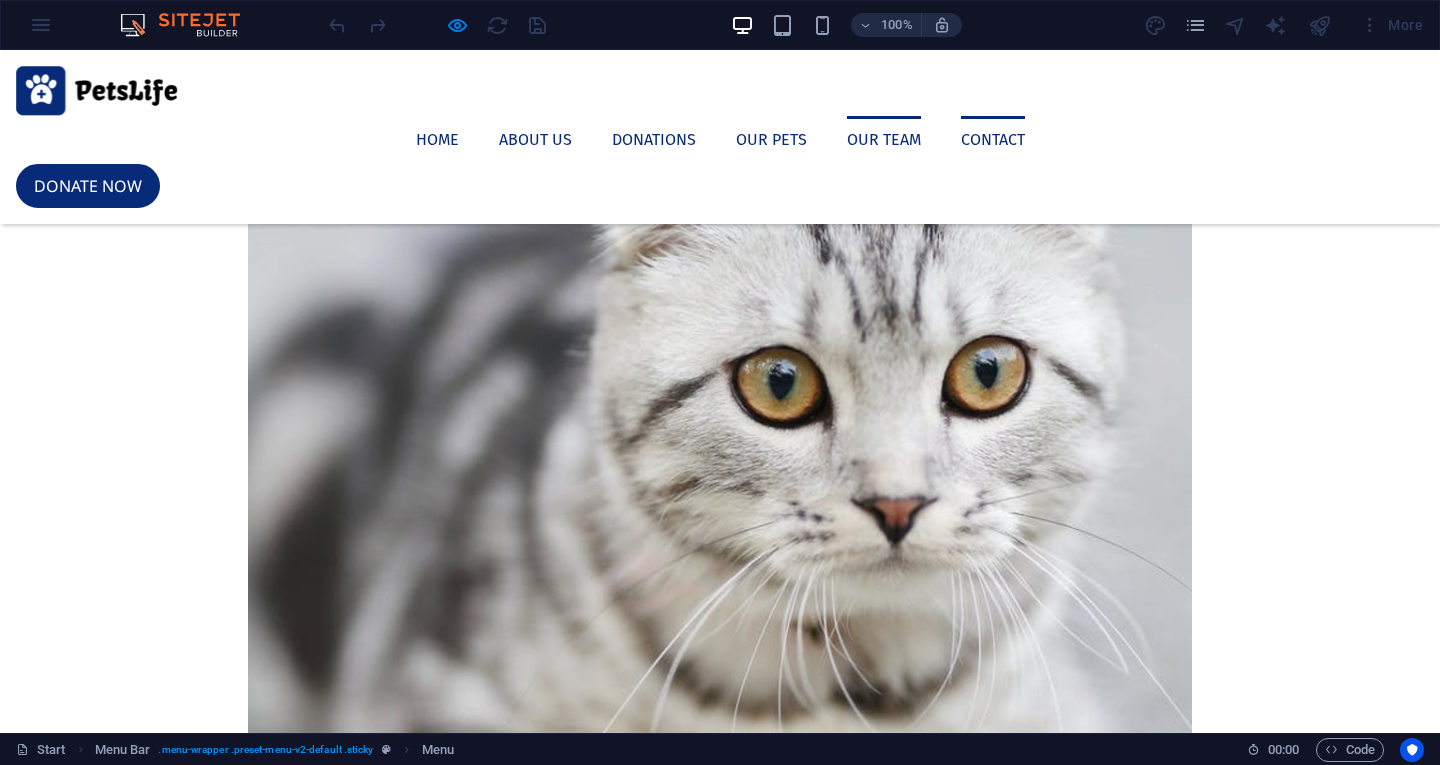 click on "Our Team" at bounding box center (884, 140) 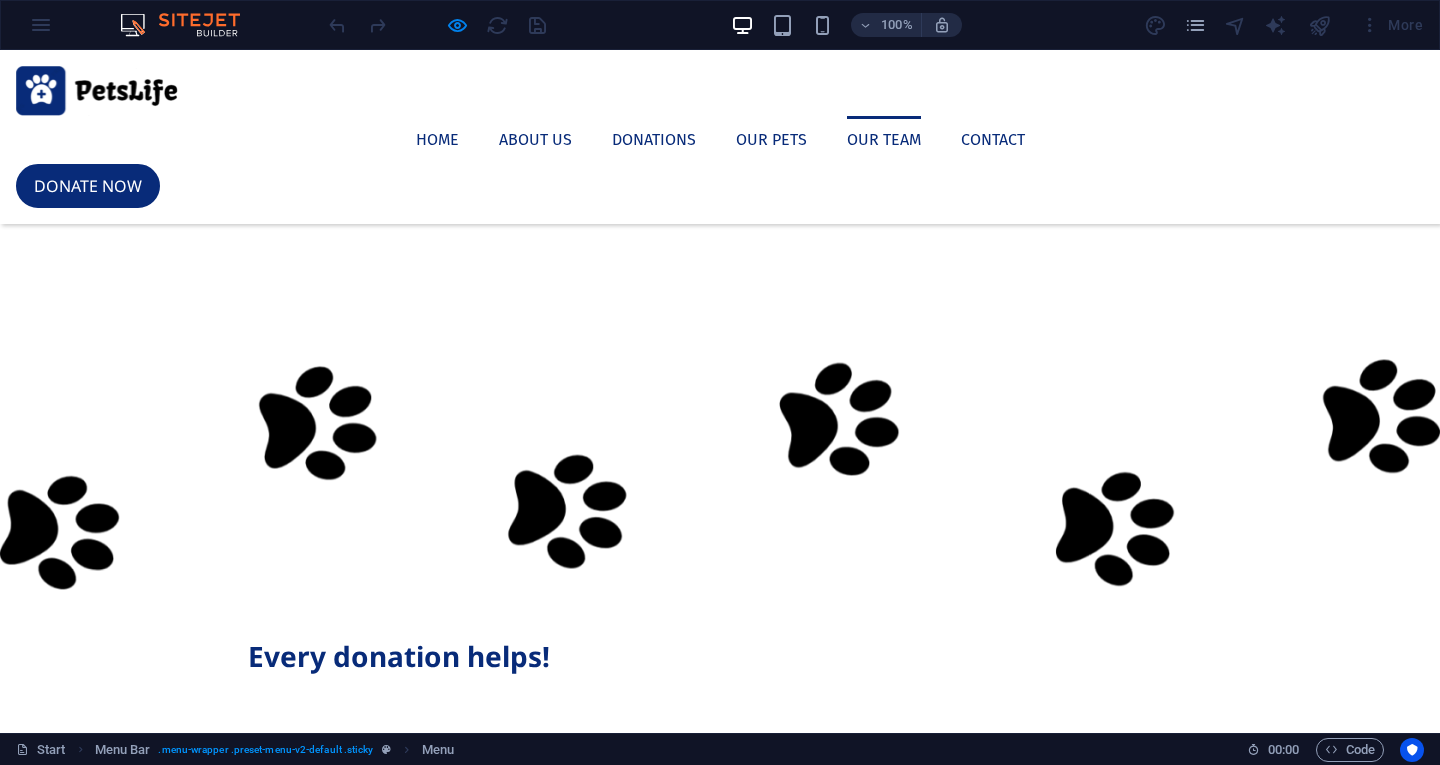 scroll, scrollTop: 2821, scrollLeft: 0, axis: vertical 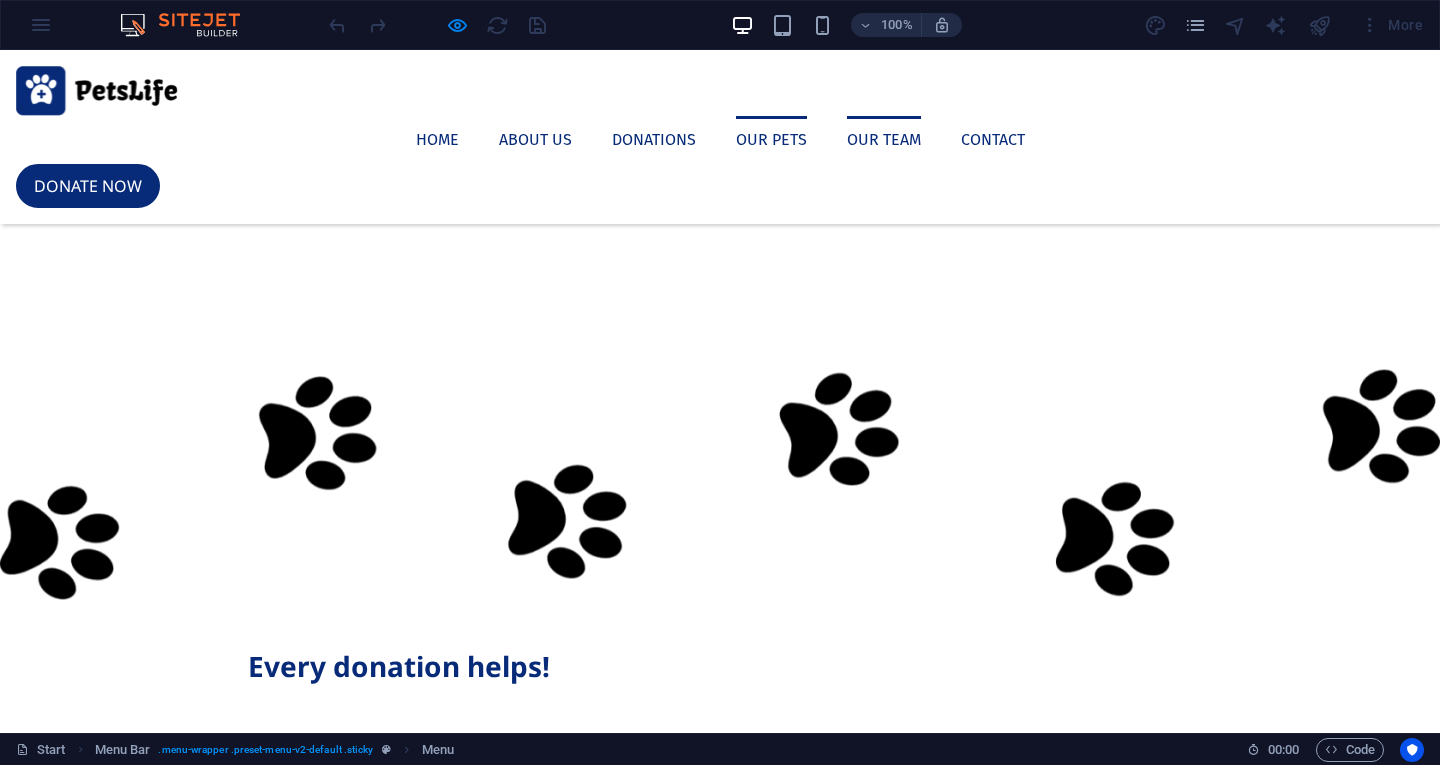 click on "Our Pets" at bounding box center [771, 140] 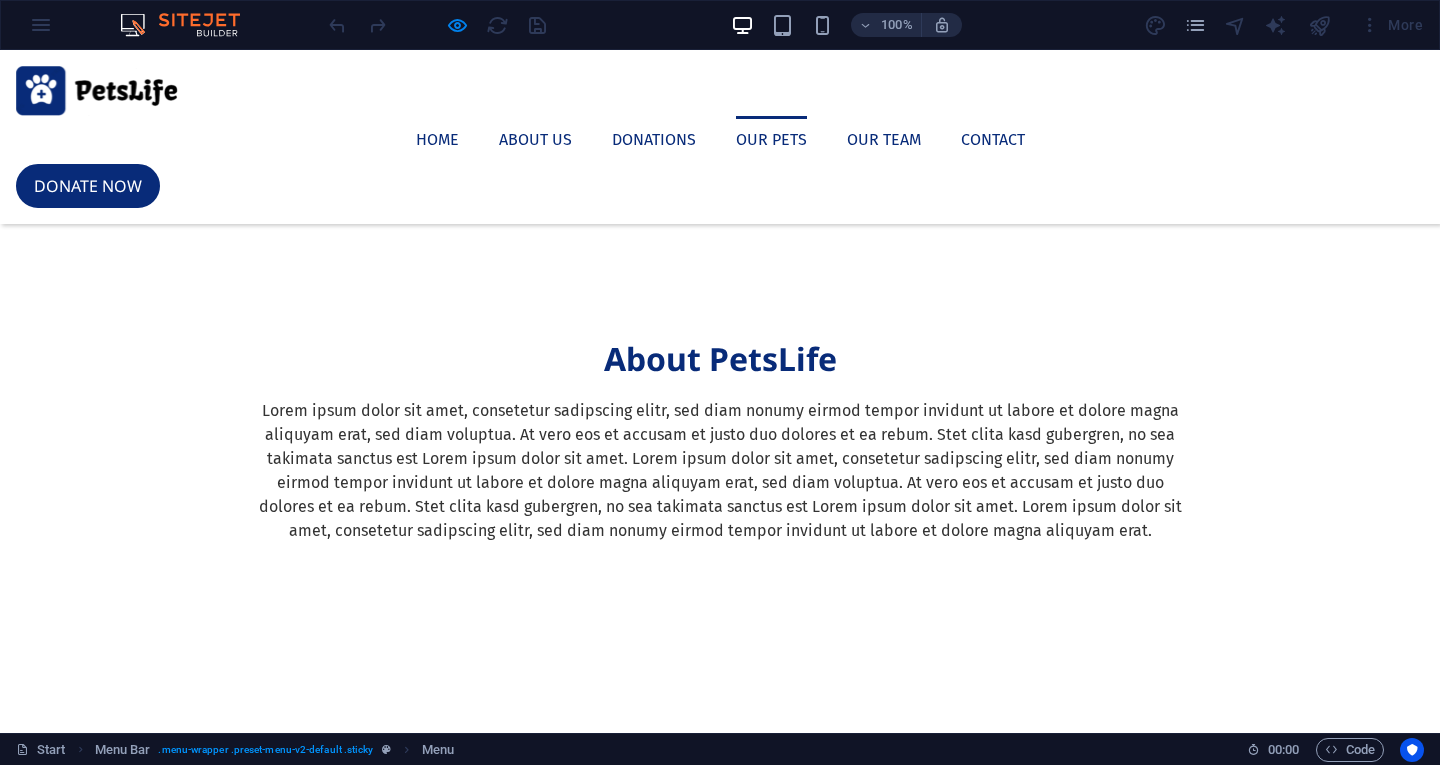 scroll, scrollTop: 1719, scrollLeft: 0, axis: vertical 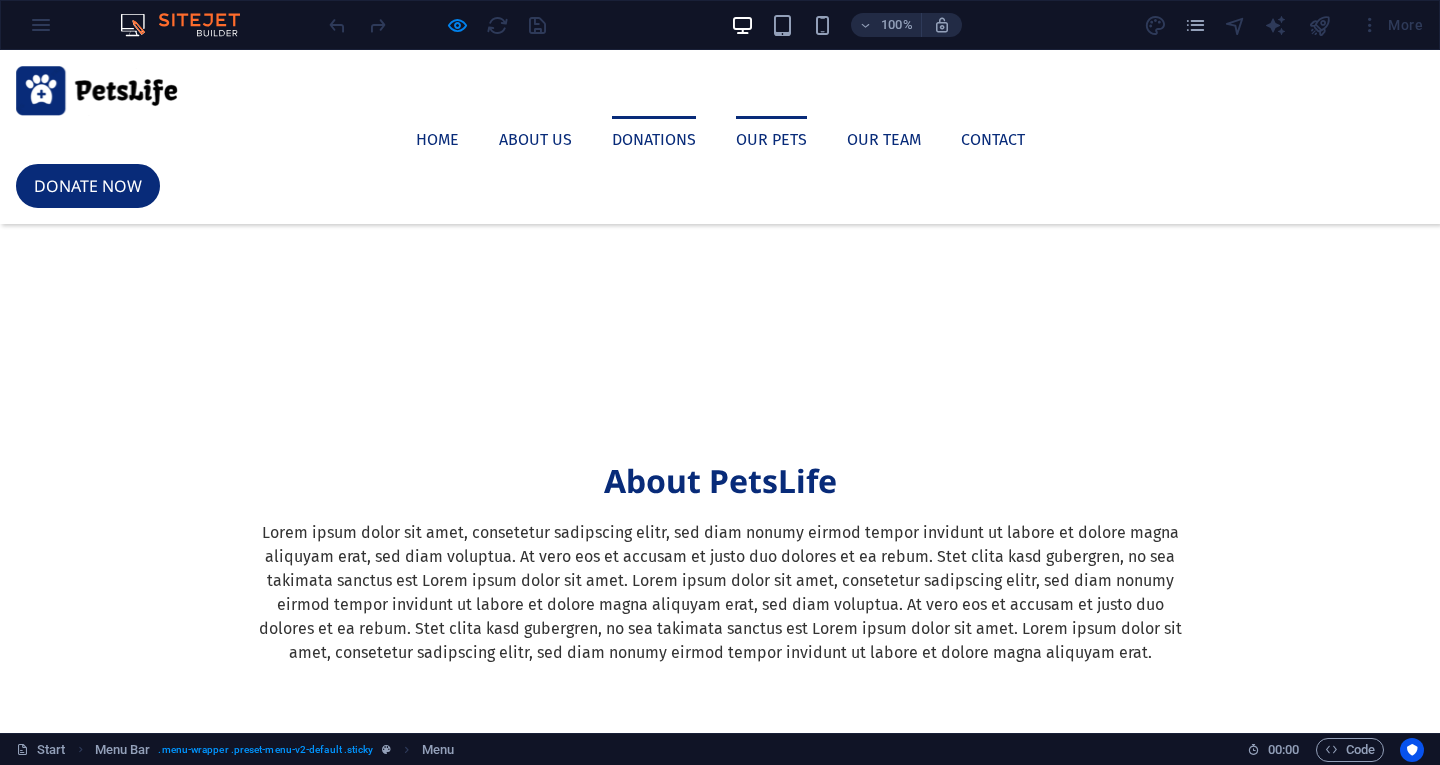 click on "Donations" at bounding box center [654, 140] 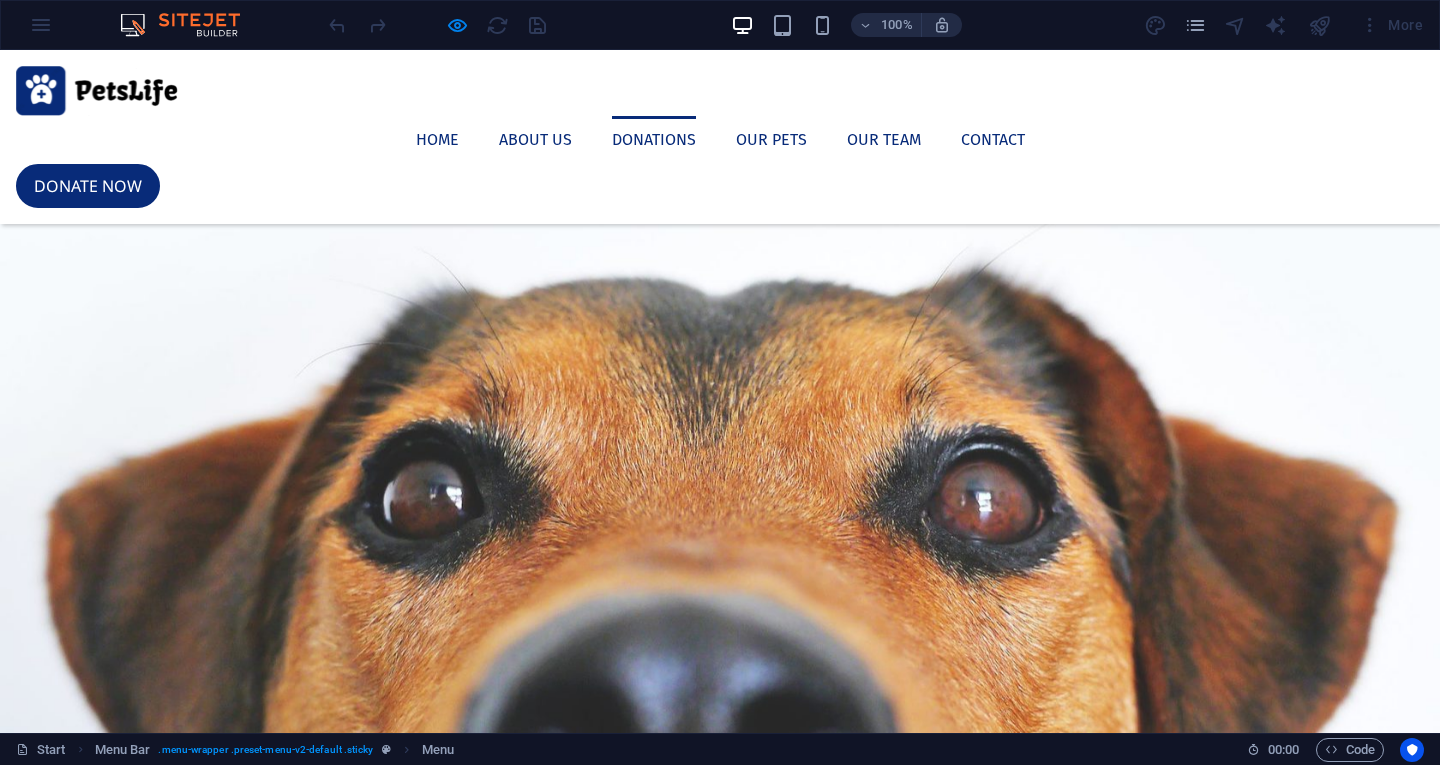 scroll, scrollTop: 1297, scrollLeft: 0, axis: vertical 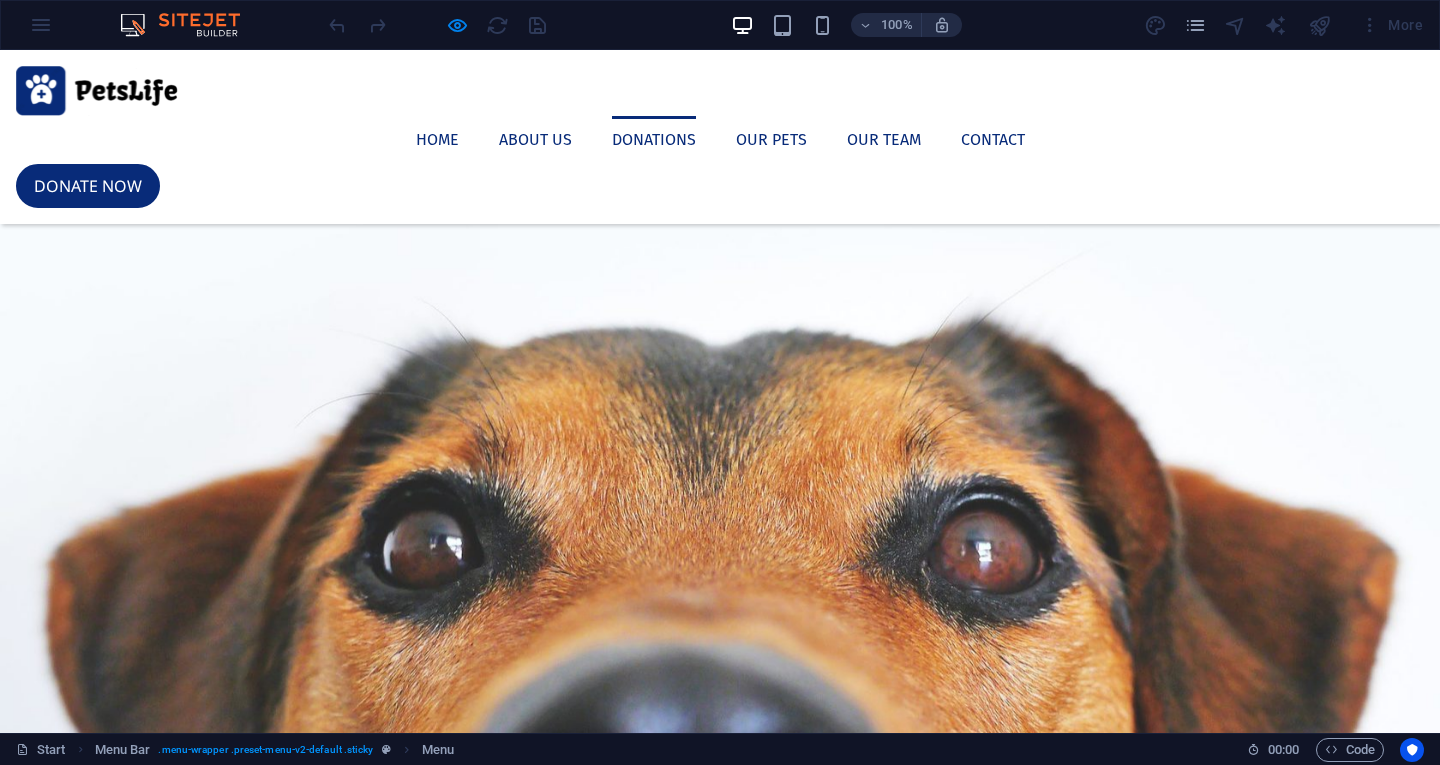 click on "Donate now" at bounding box center [720, 2539] 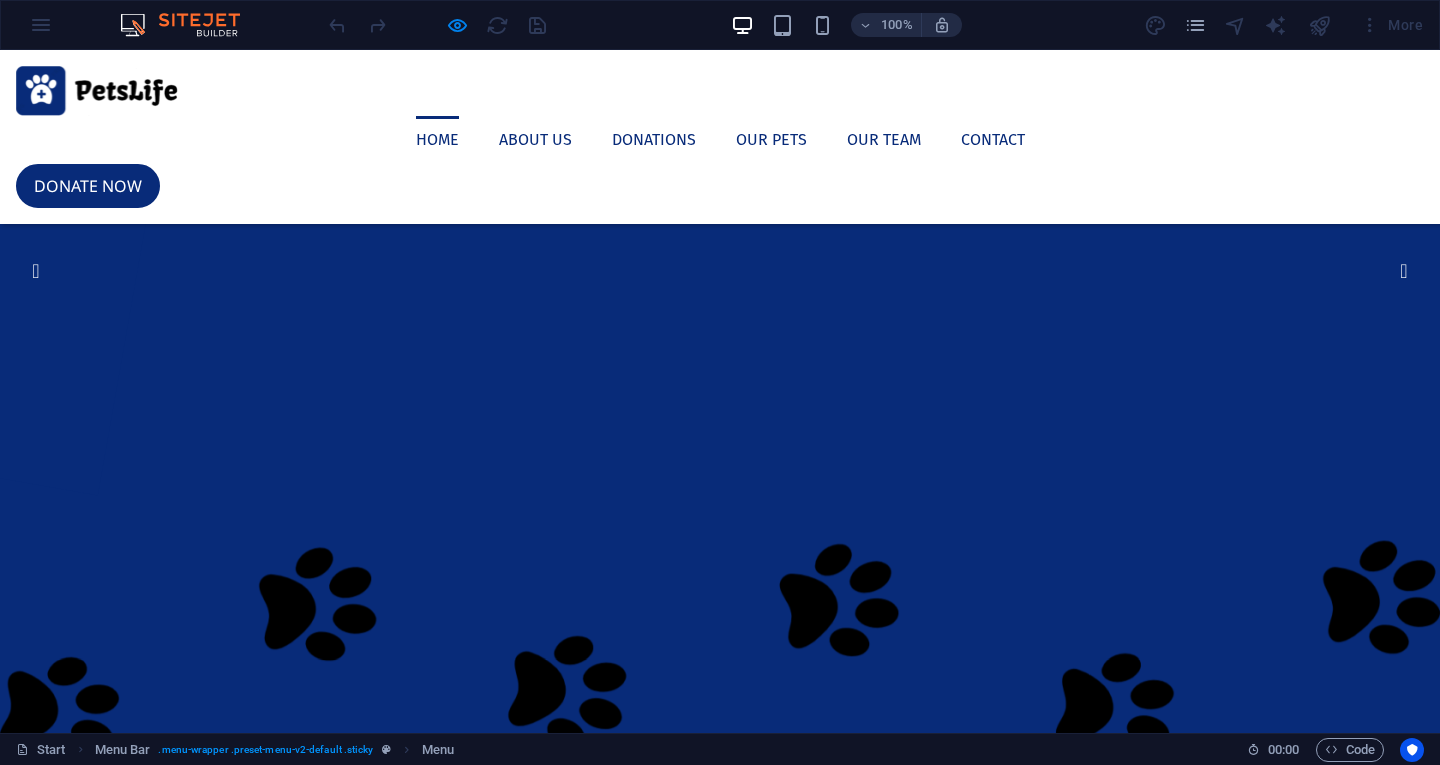 scroll, scrollTop: 0, scrollLeft: 0, axis: both 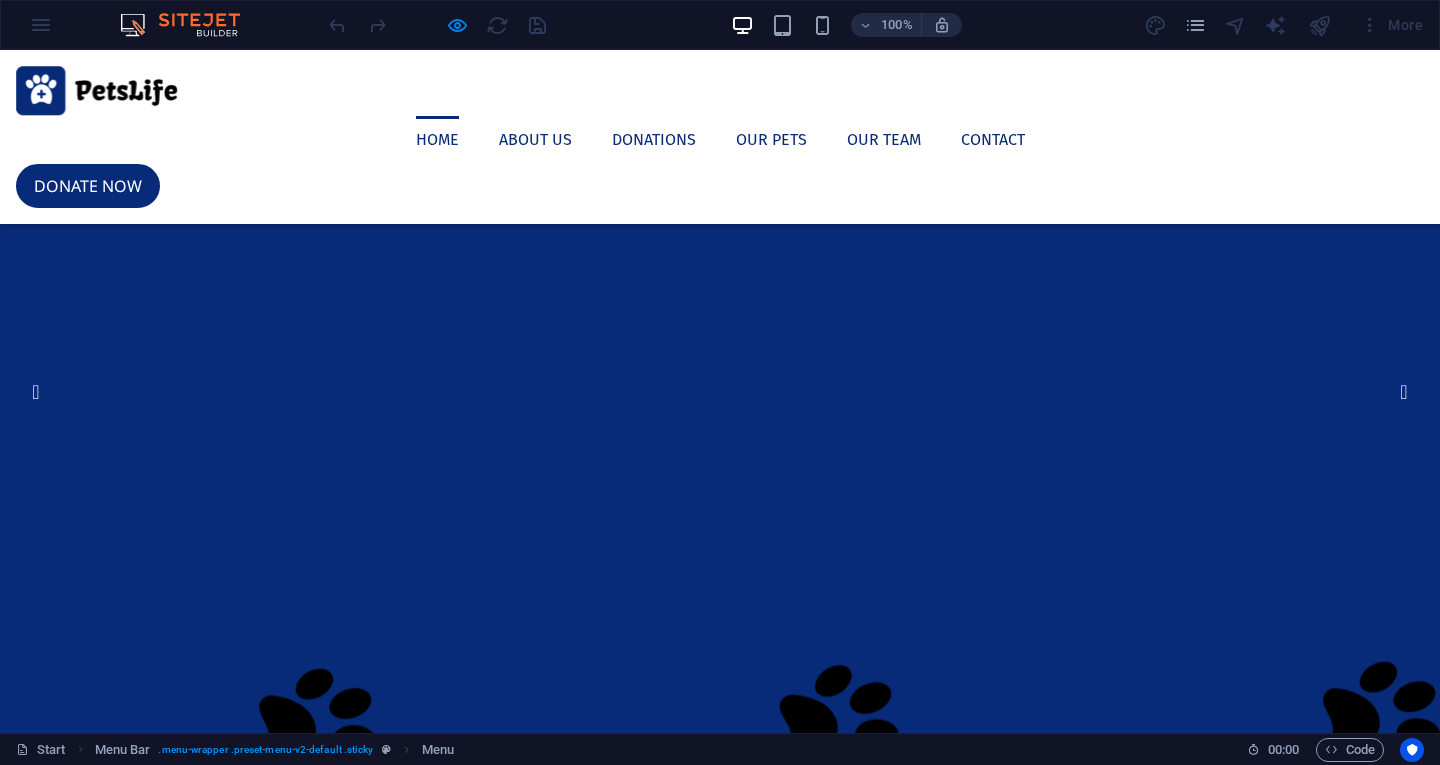 click at bounding box center [-471, 133] 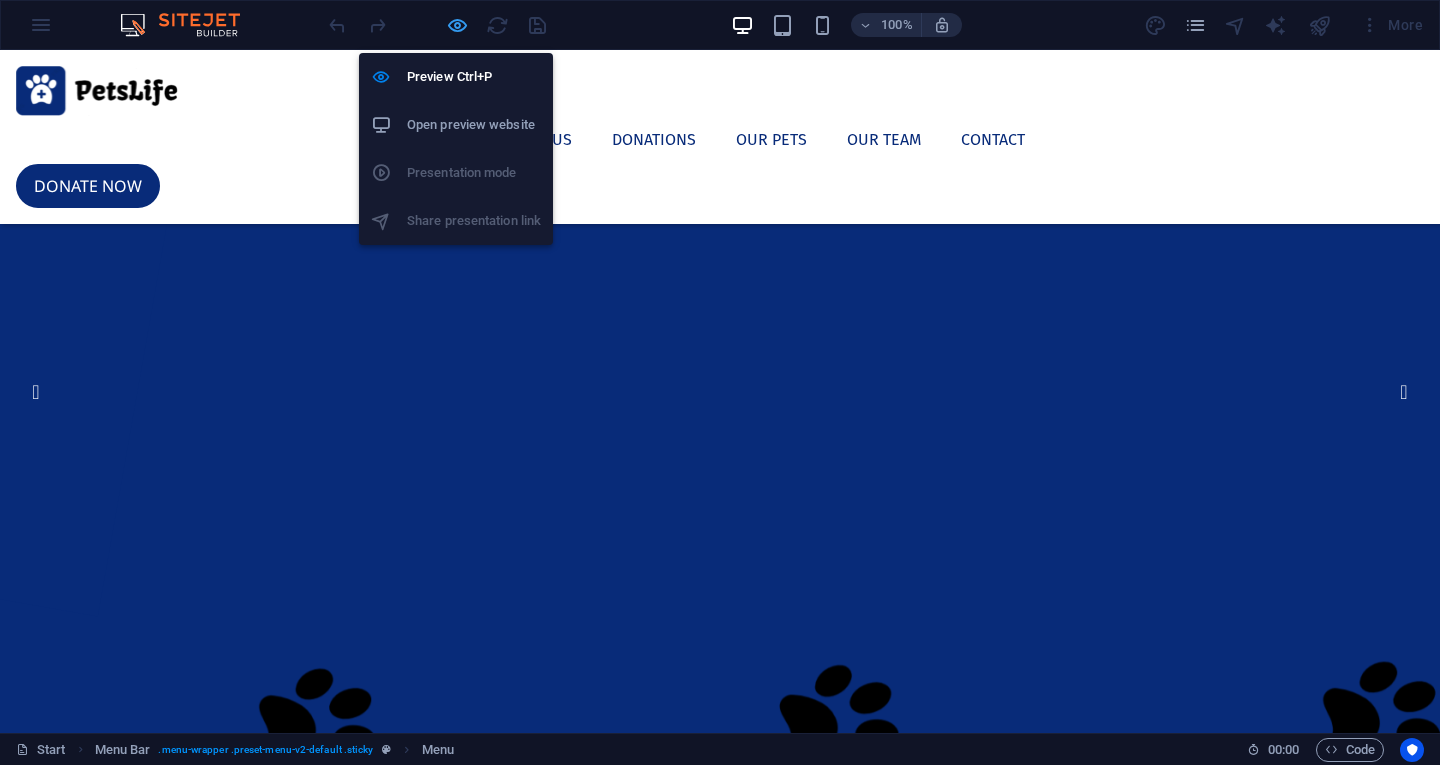 click at bounding box center (457, 25) 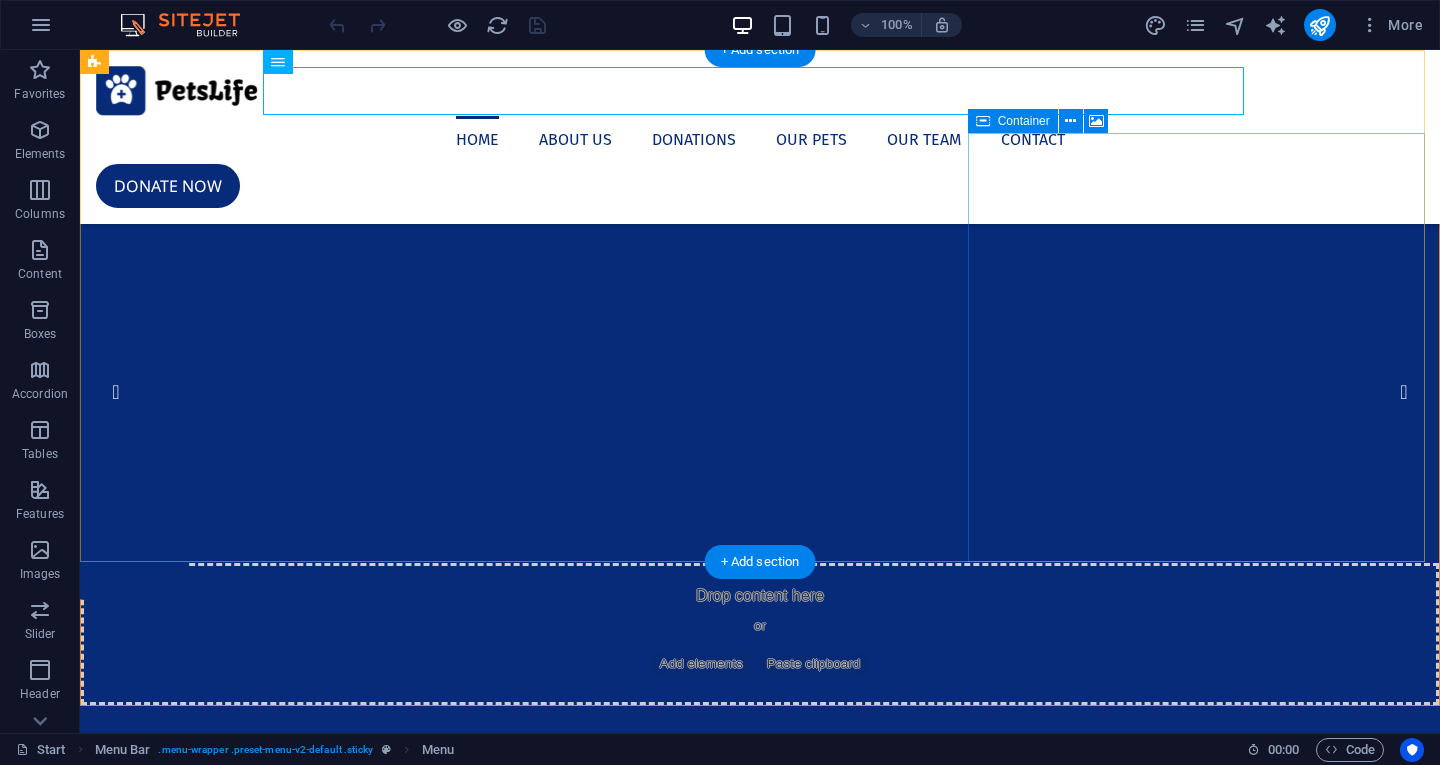 click on "PetsLife Lorem ipsum dolor sit amet, consetetur sadipscing elitr, sed diam nonumy eirmod tempor invidunt ut labore et dolore magna aliquyam erat, sed diam voluptua. Get involved" at bounding box center (760, 1039) 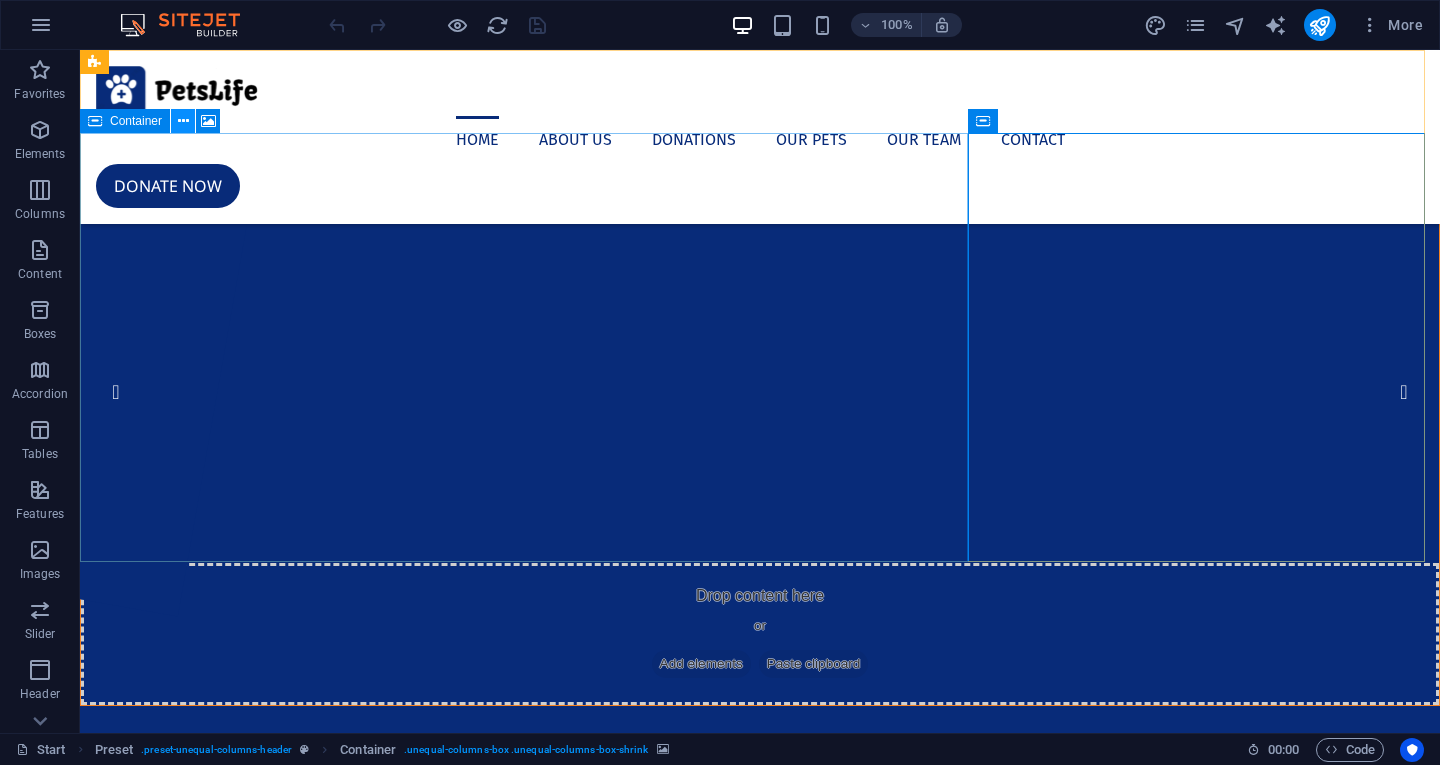 click at bounding box center [183, 121] 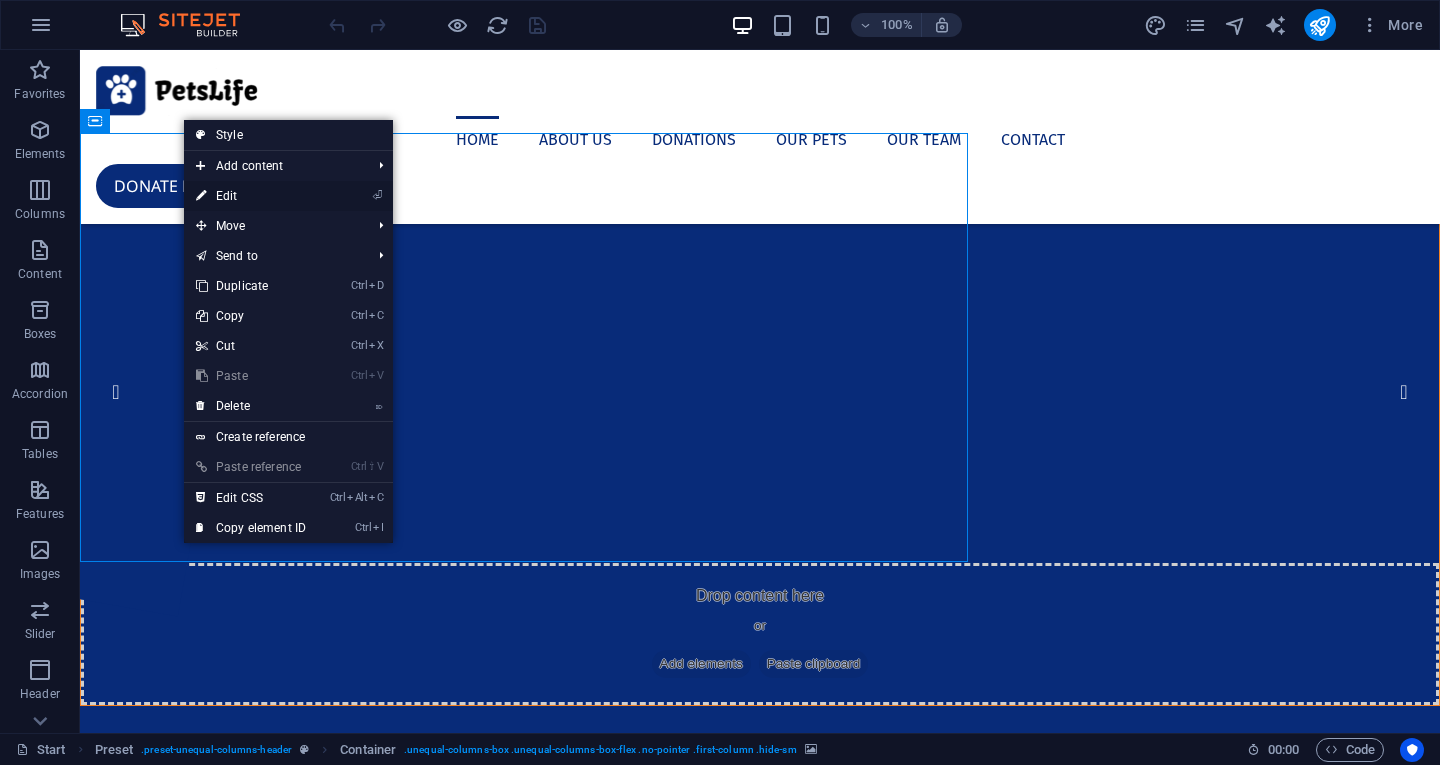 click on "⏎  Edit" at bounding box center (251, 196) 